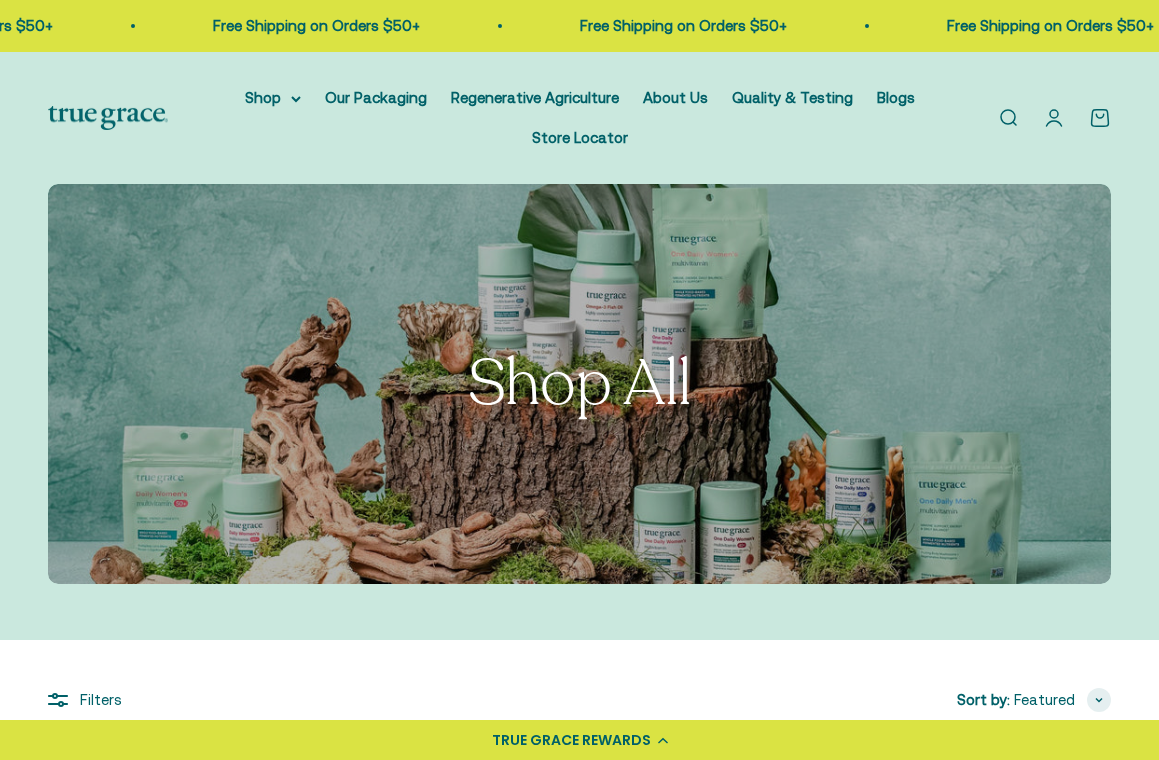 scroll, scrollTop: 0, scrollLeft: 0, axis: both 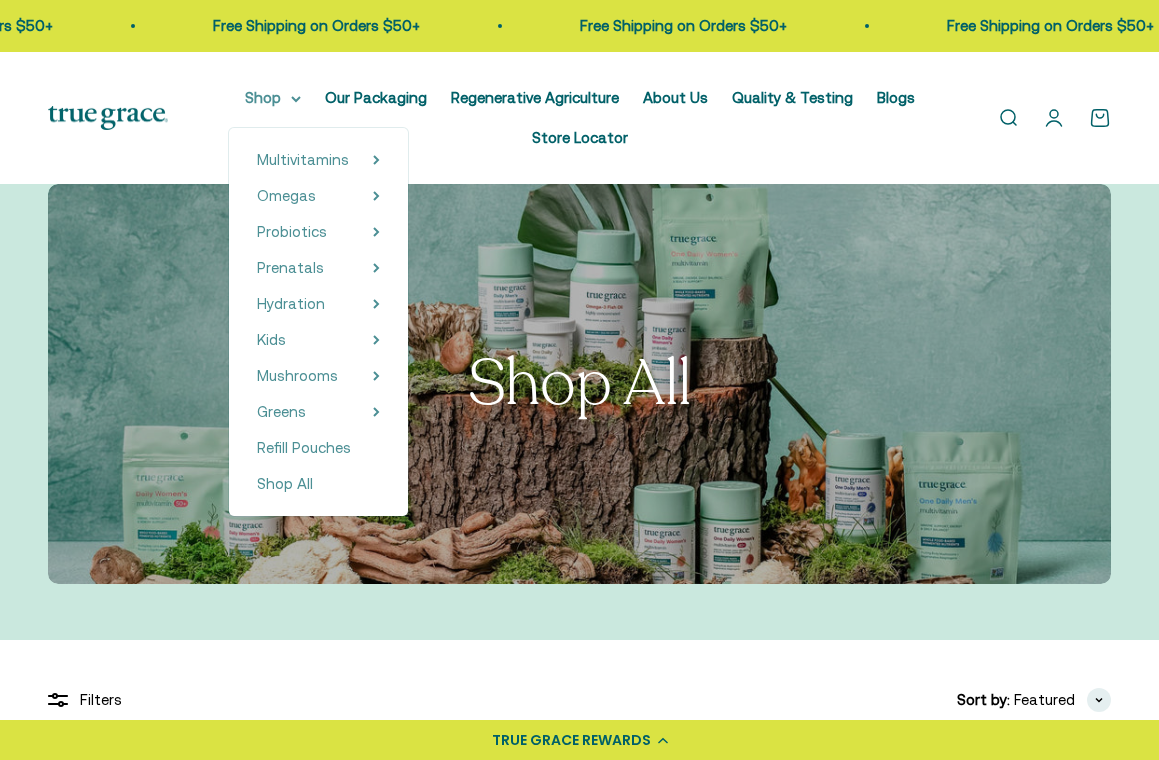 click 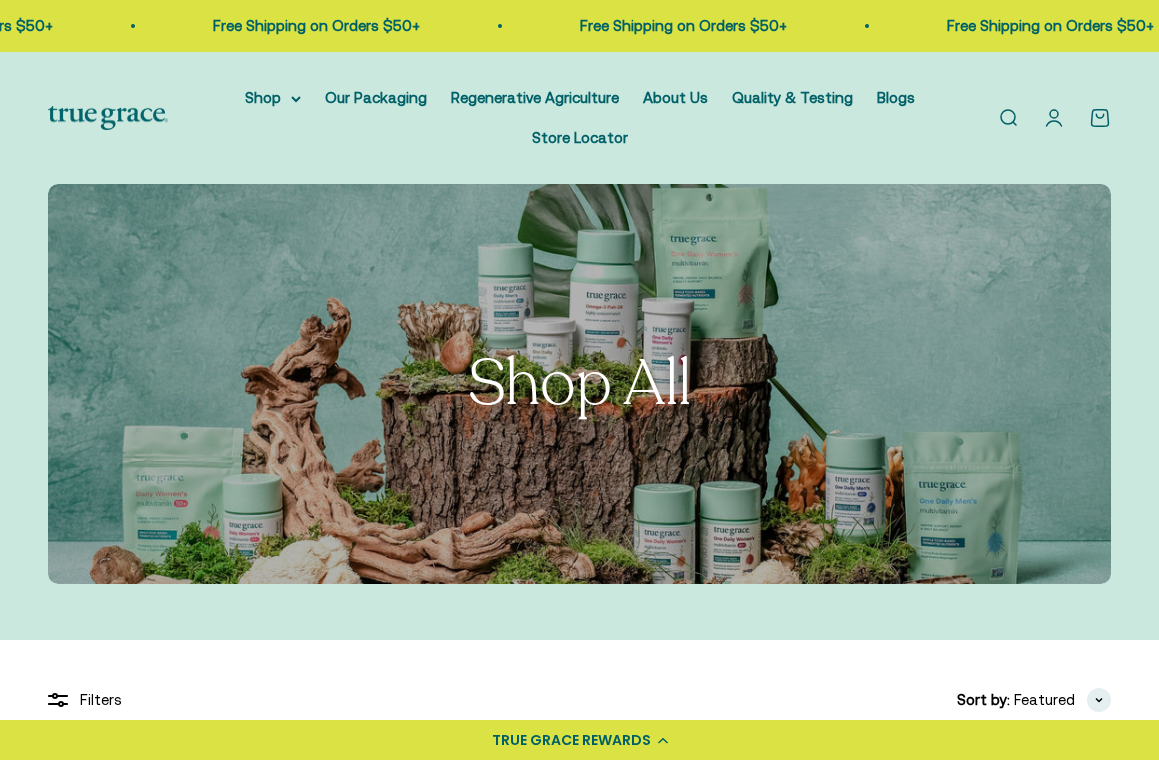 scroll, scrollTop: 0, scrollLeft: 0, axis: both 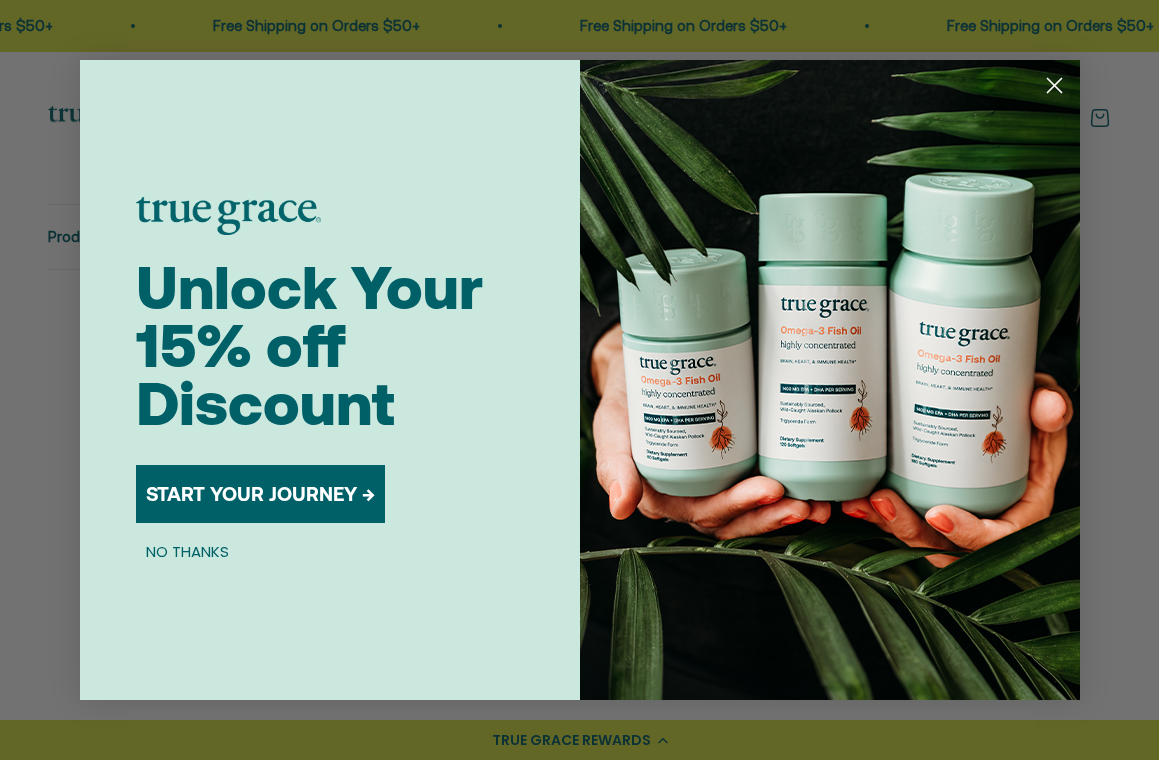click on "START YOUR JOURNEY →" at bounding box center (260, 494) 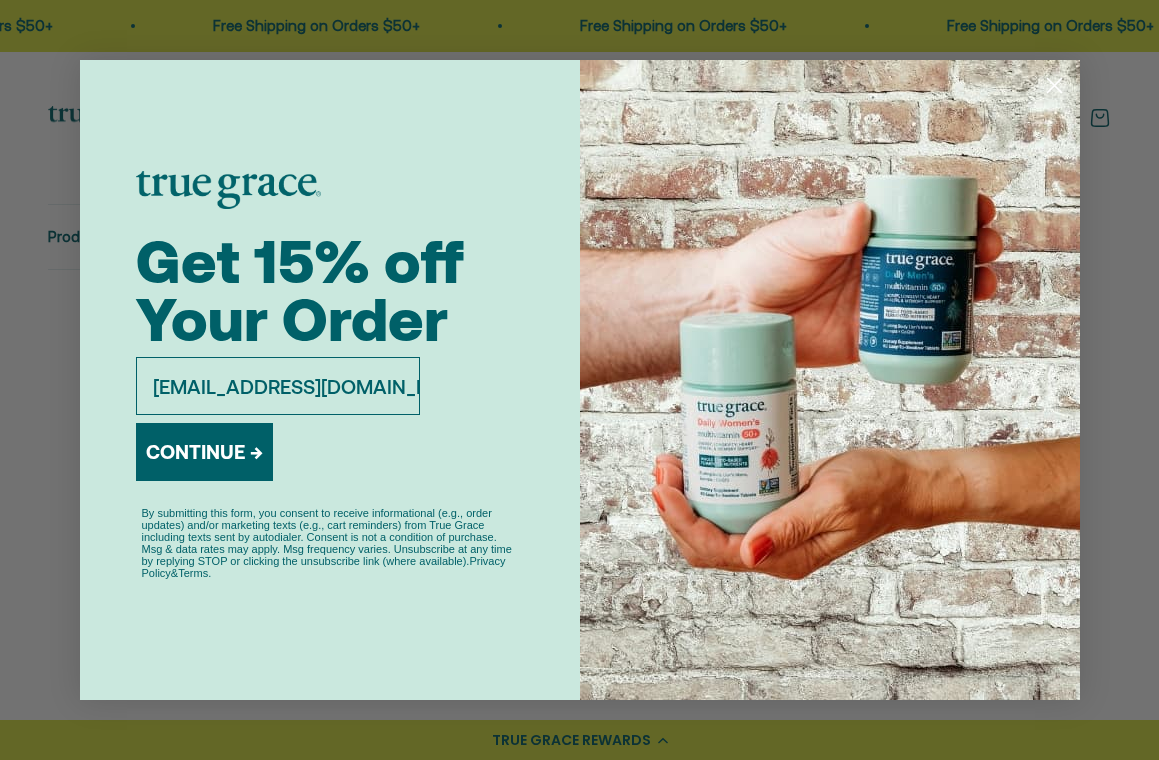 type on "efogle3804@aol.com" 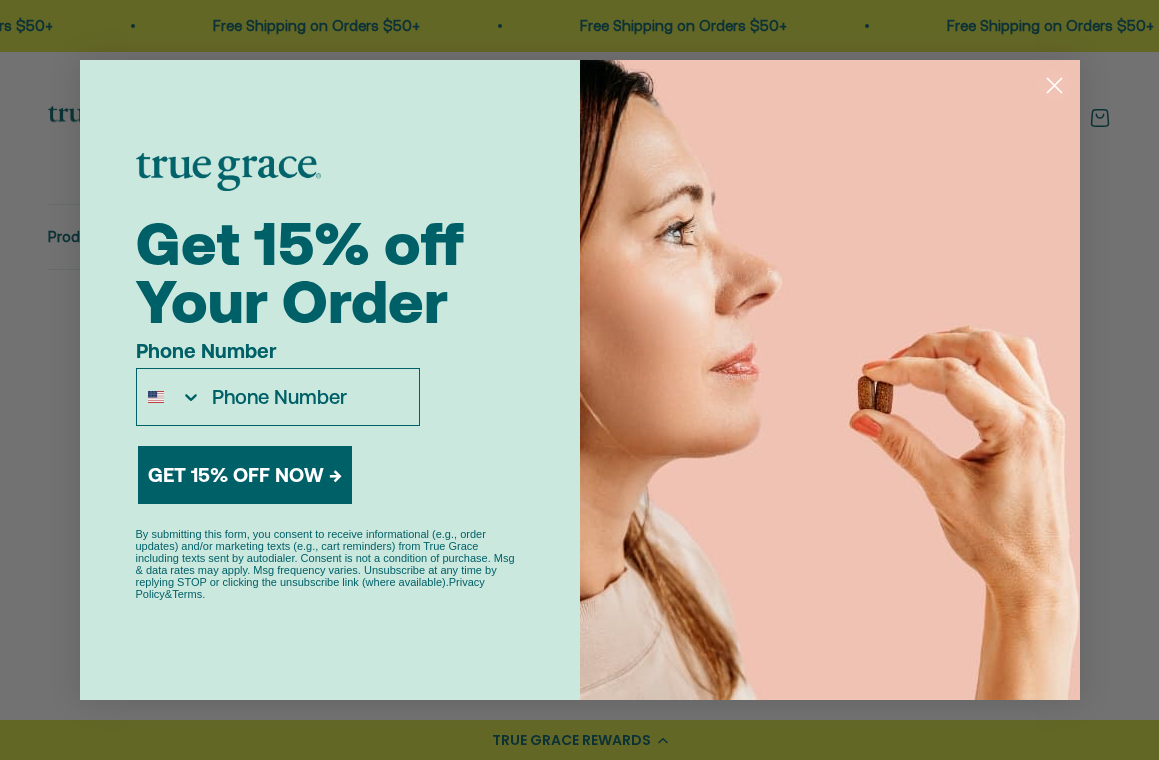 scroll, scrollTop: 698, scrollLeft: 0, axis: vertical 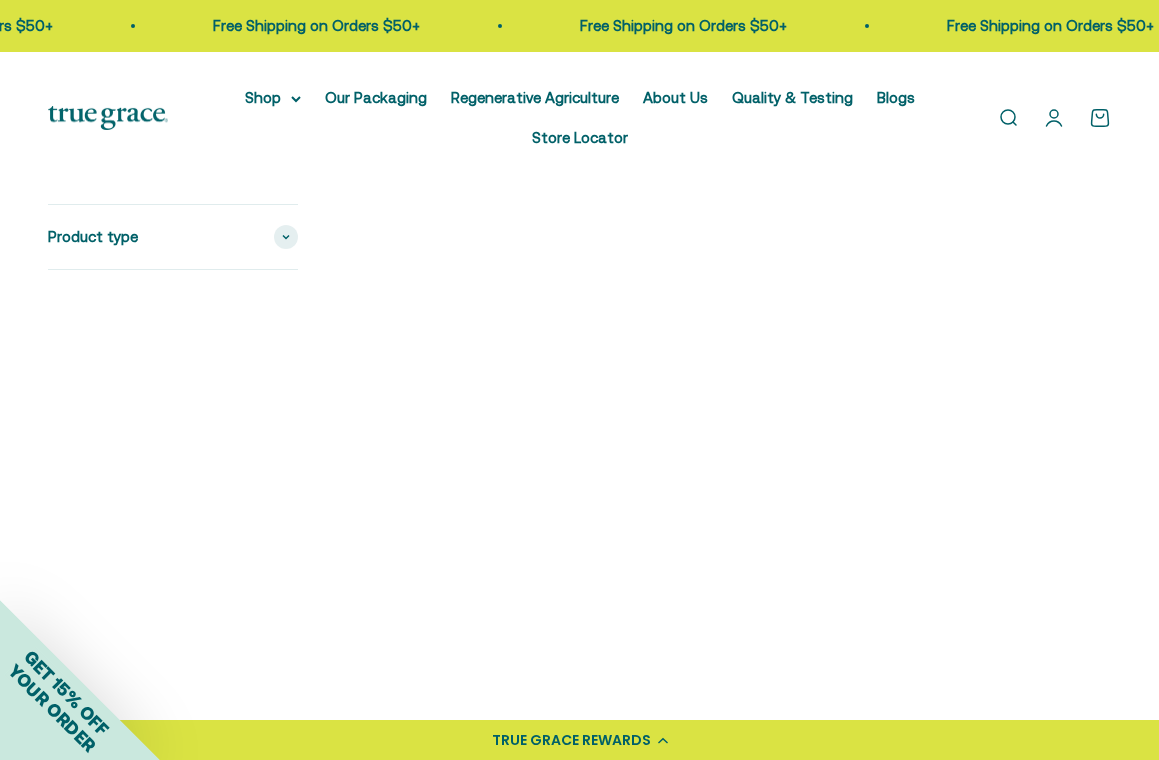 click at bounding box center (926, 507) 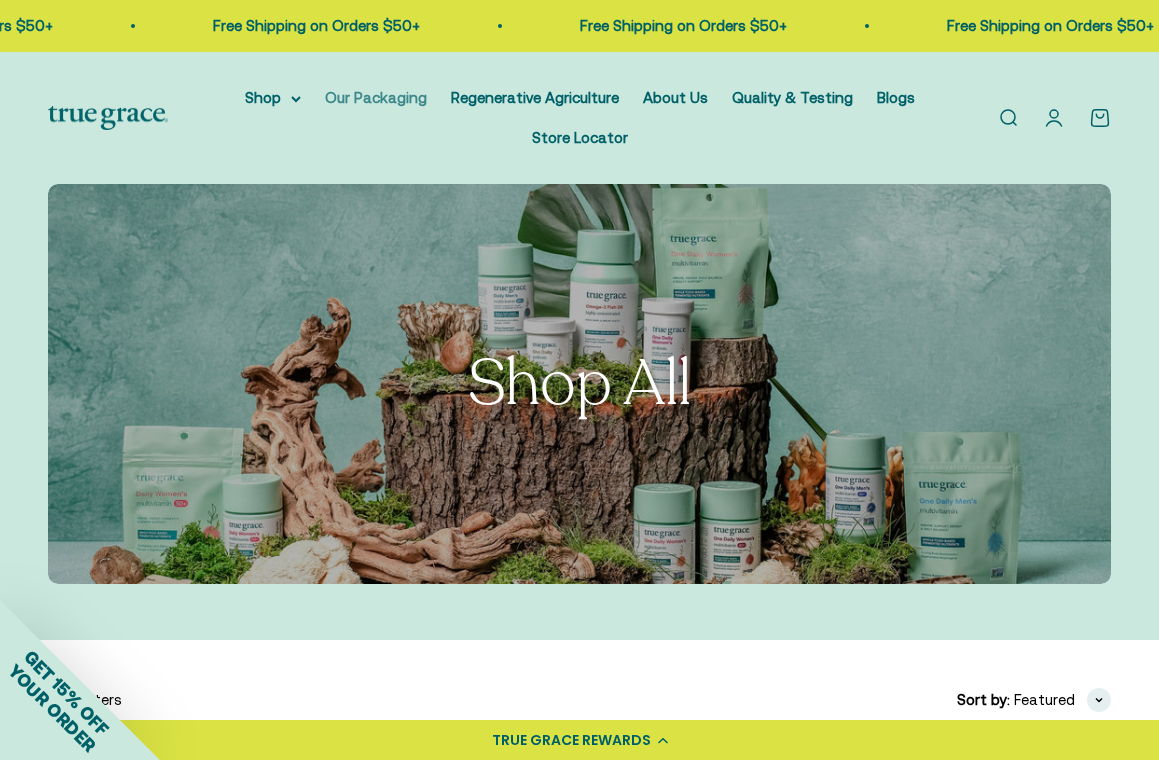 scroll, scrollTop: 0, scrollLeft: 0, axis: both 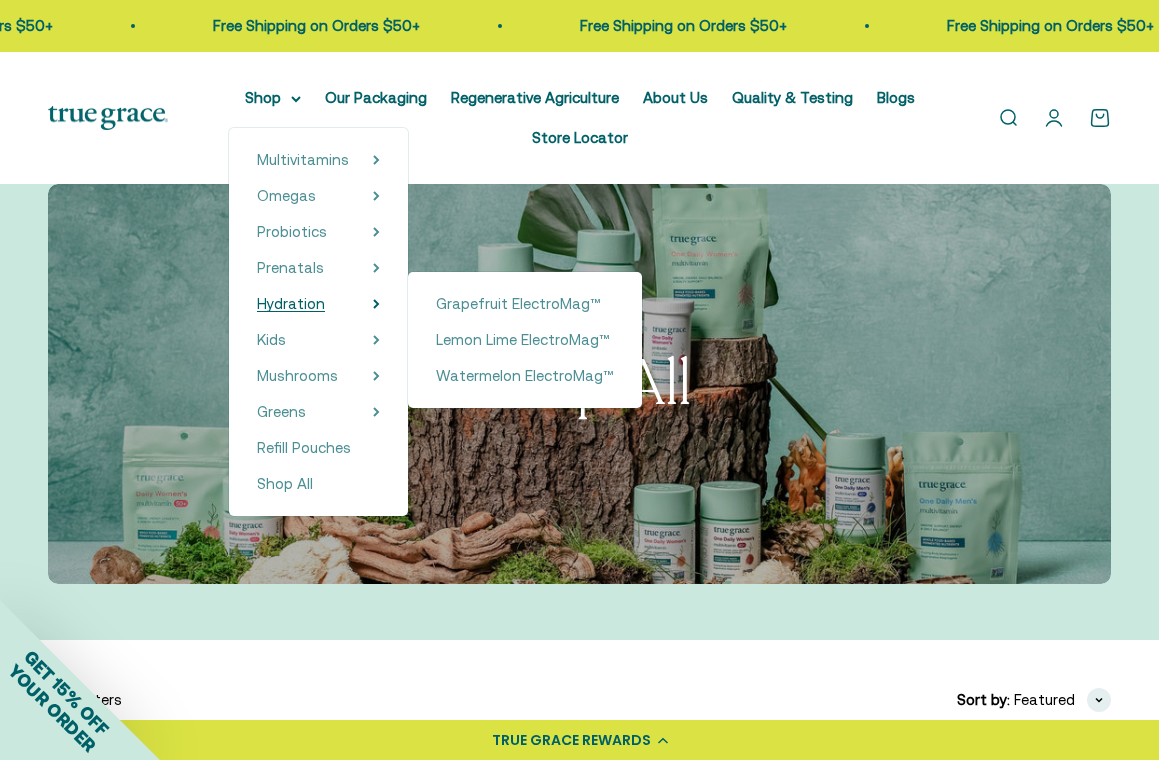 click on "Hydration" at bounding box center [291, 303] 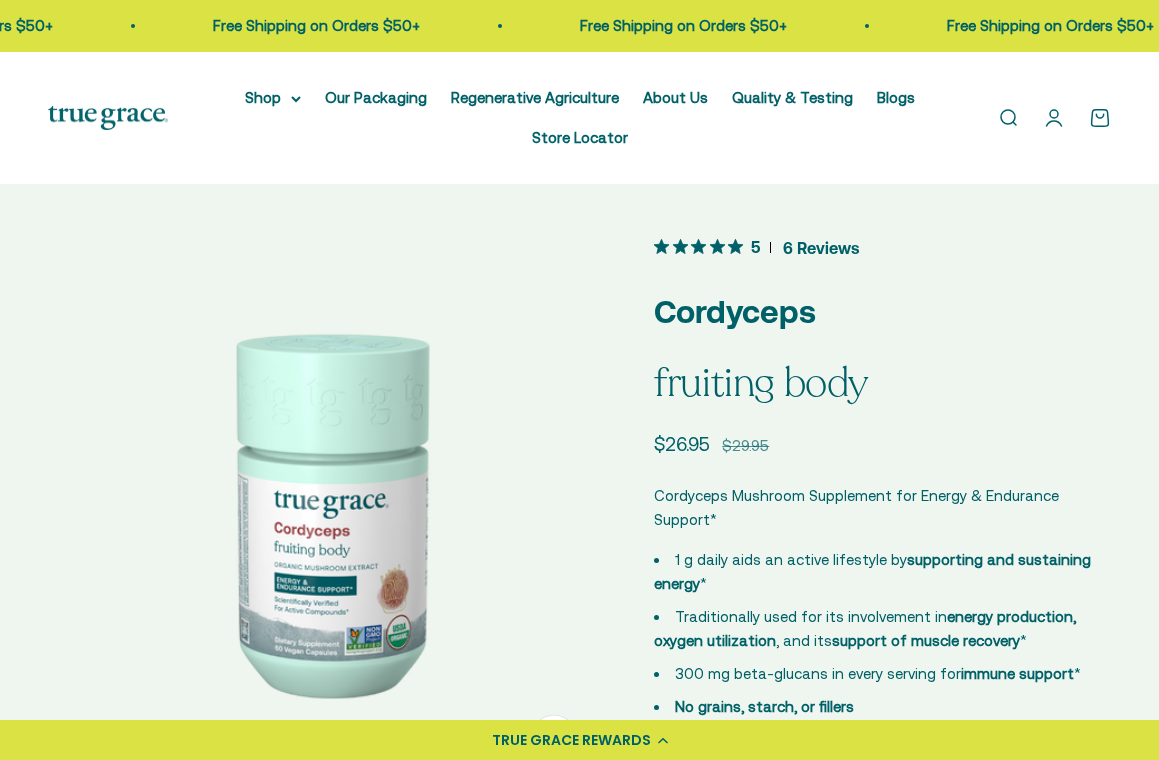 scroll, scrollTop: 0, scrollLeft: 0, axis: both 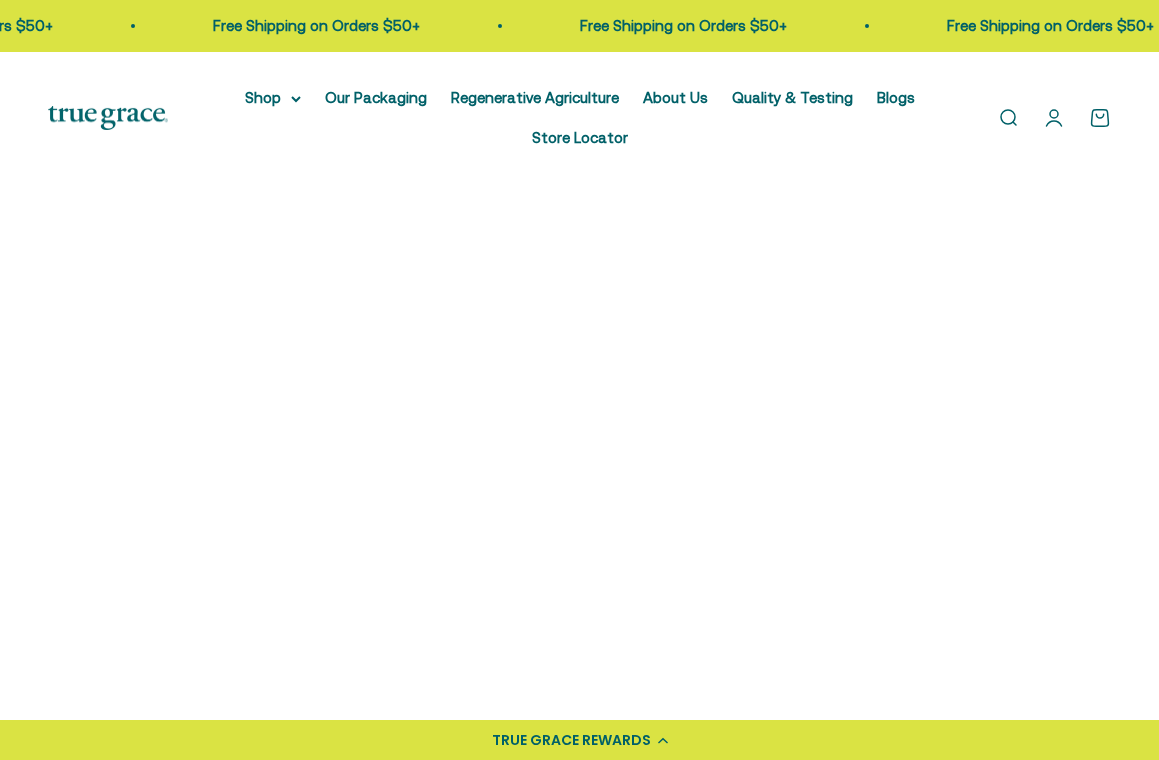 click at bounding box center (852, 295) 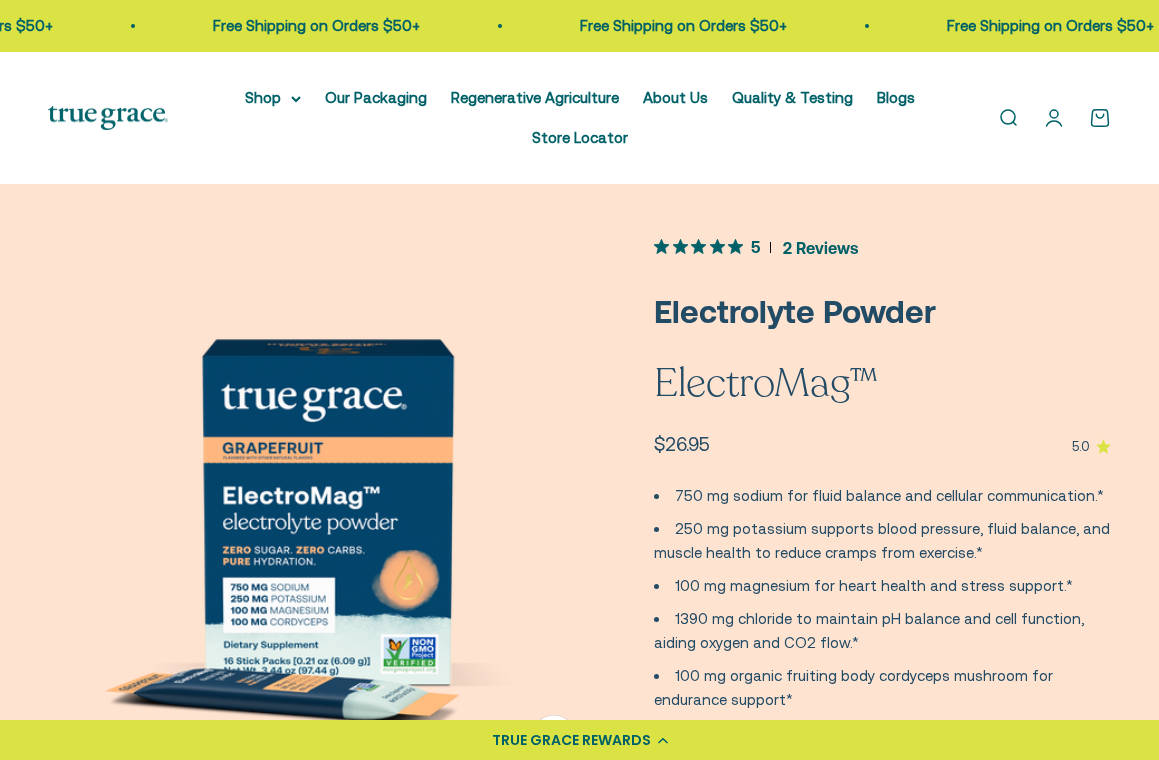 scroll, scrollTop: 0, scrollLeft: 0, axis: both 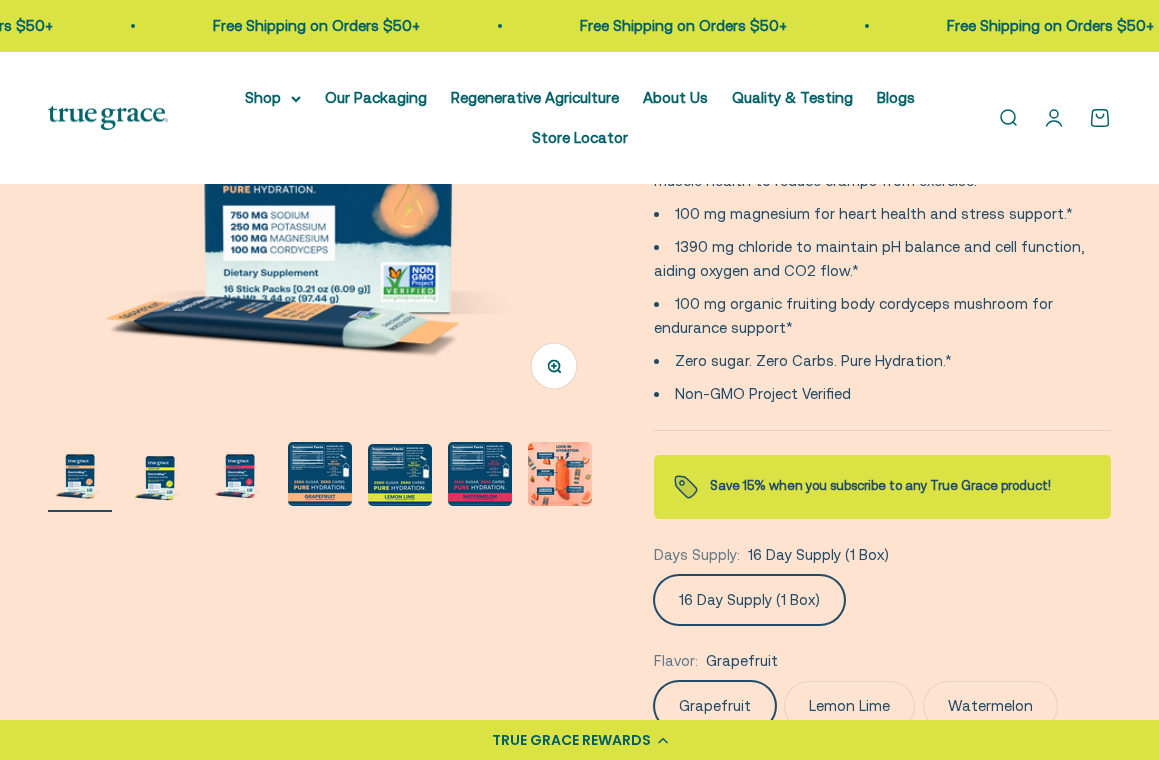 click at bounding box center [480, 474] 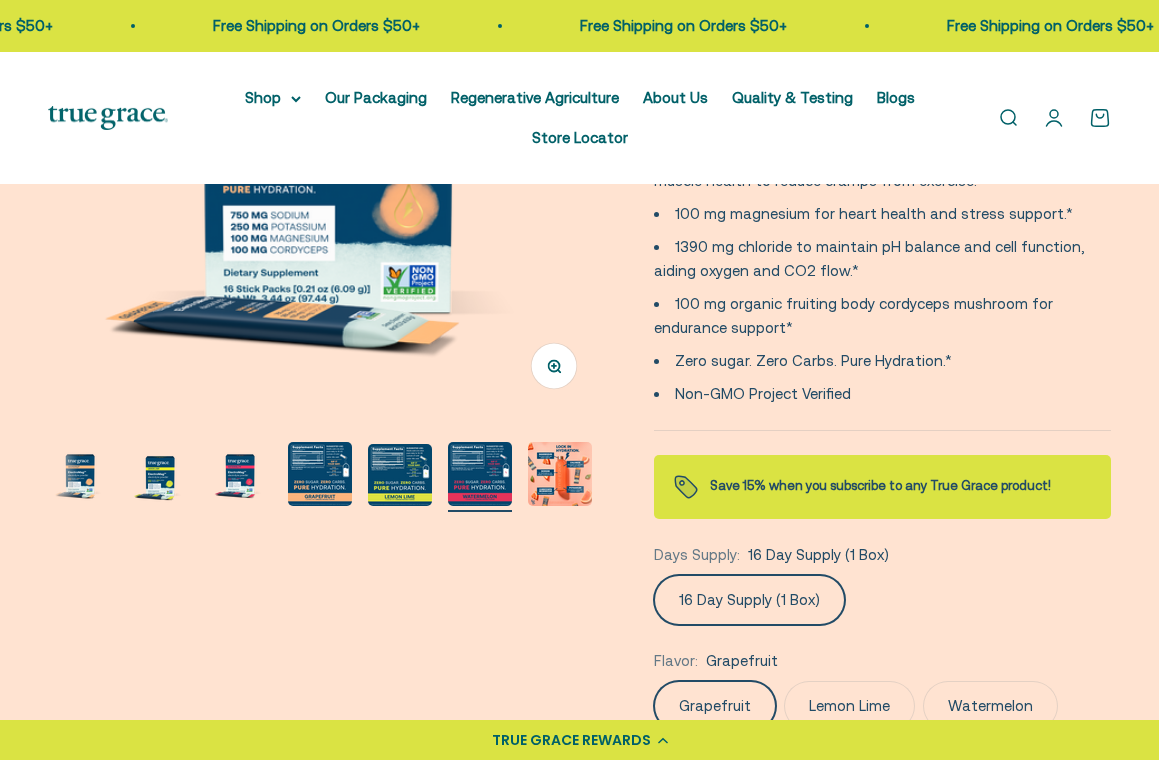 scroll, scrollTop: 0, scrollLeft: 153, axis: horizontal 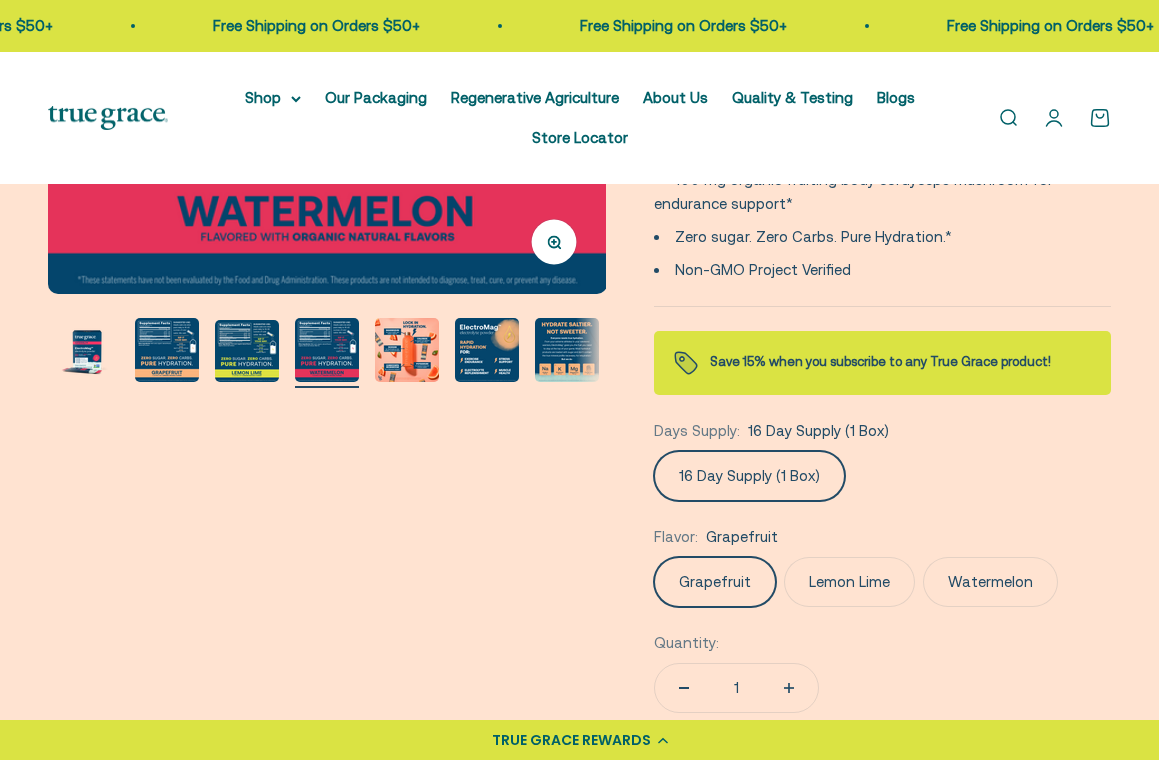 click at bounding box center [327, 350] 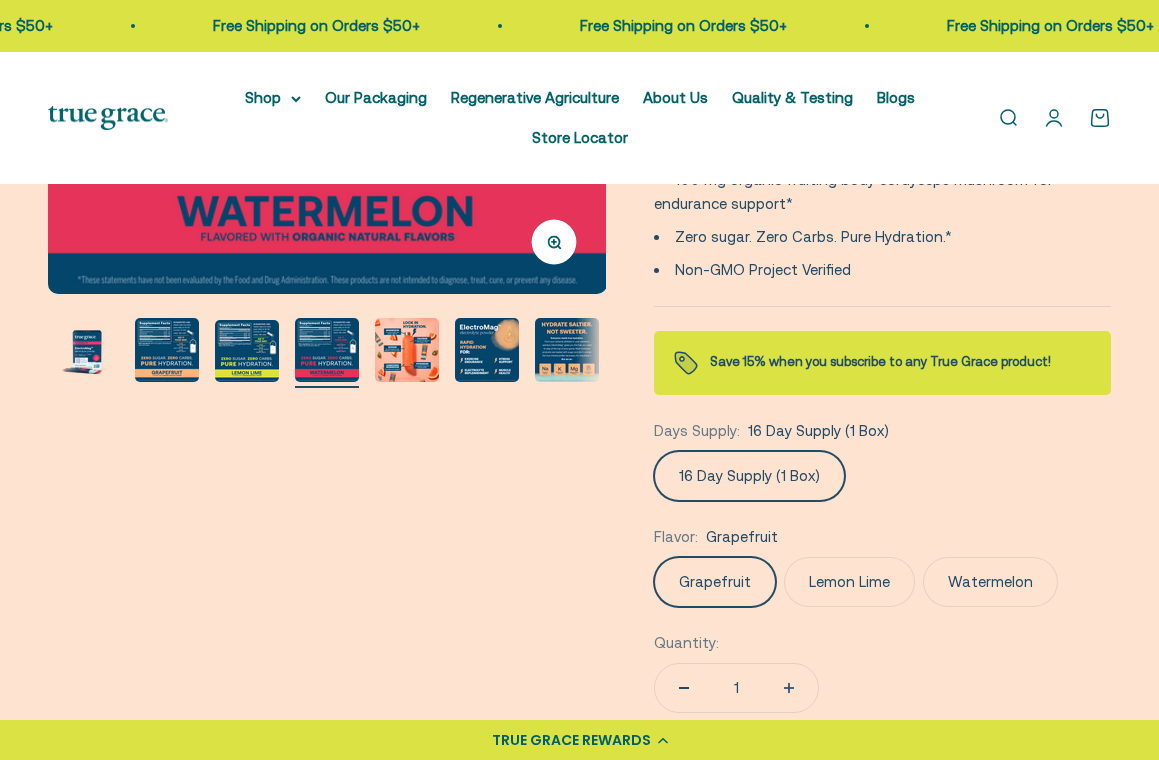 click on "Watermelon" 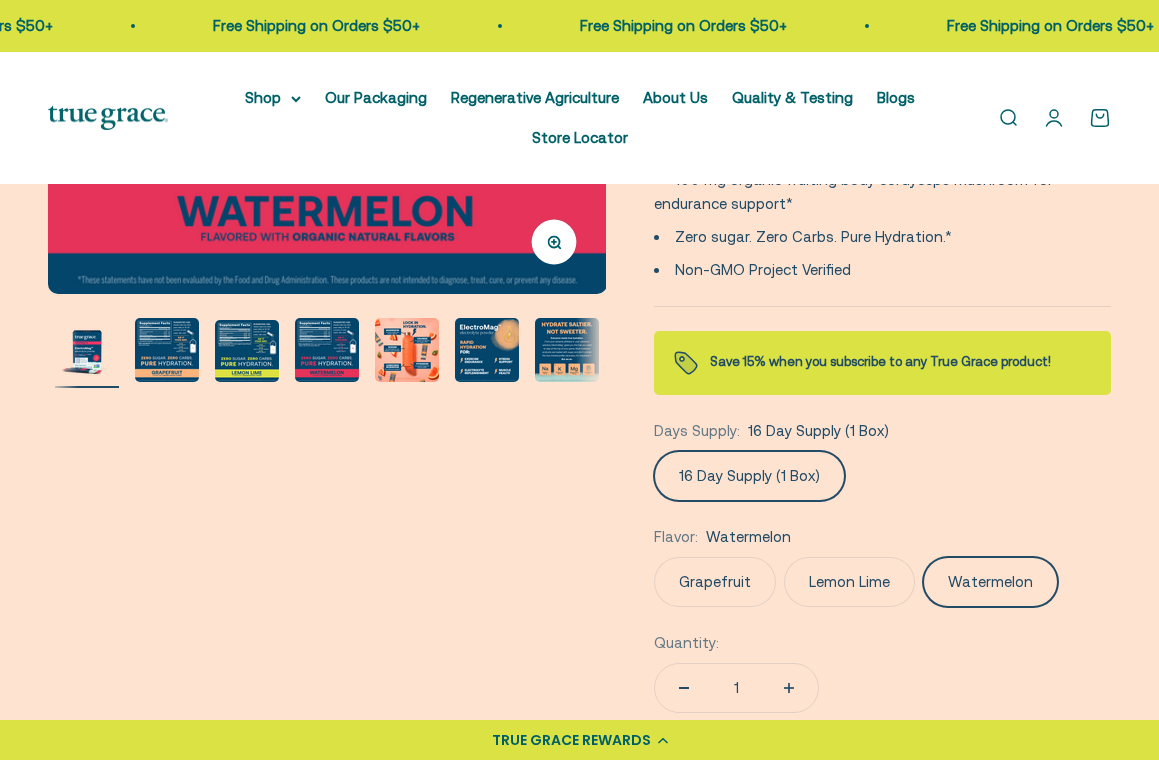 scroll, scrollTop: 0, scrollLeft: 0, axis: both 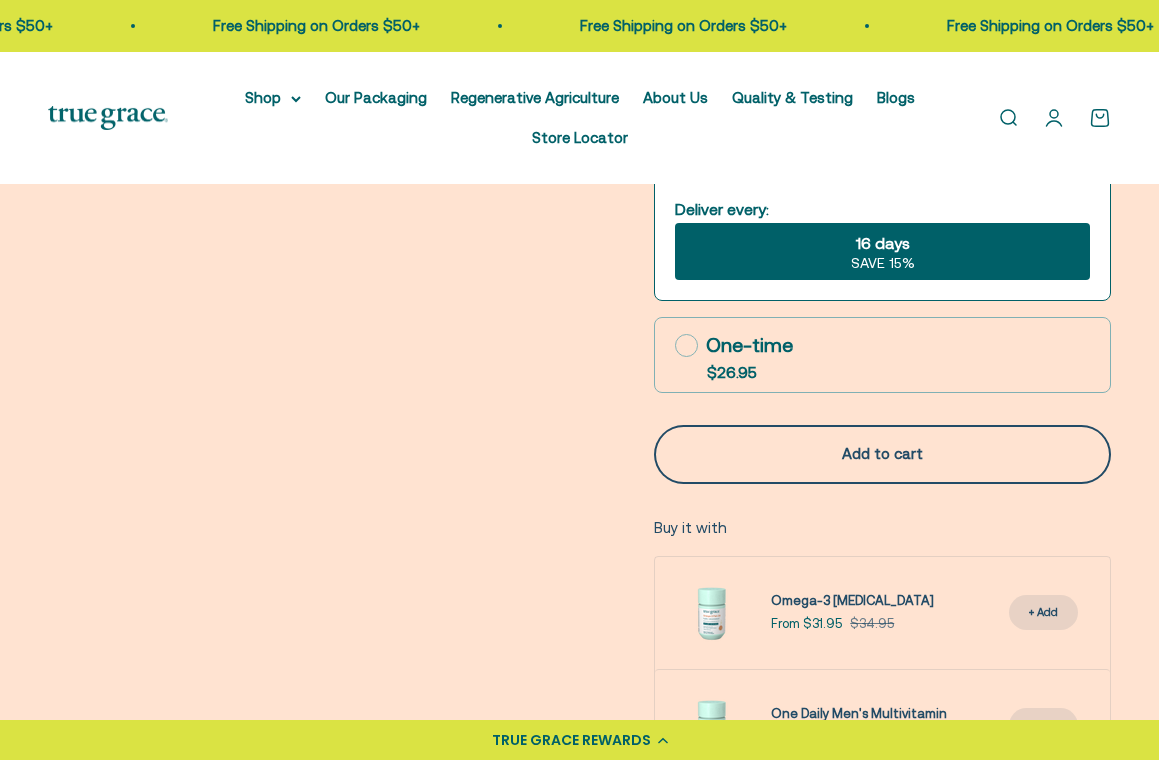 click on "Add to cart" at bounding box center (882, 454) 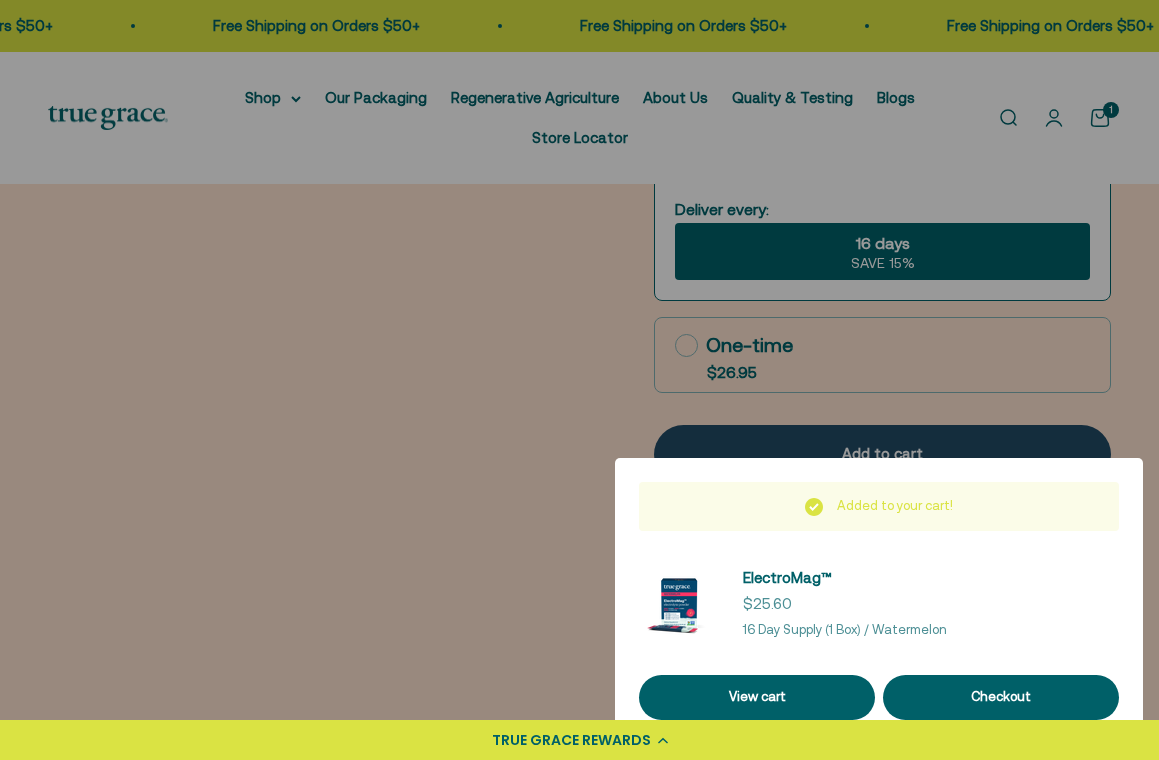click at bounding box center (579, 380) 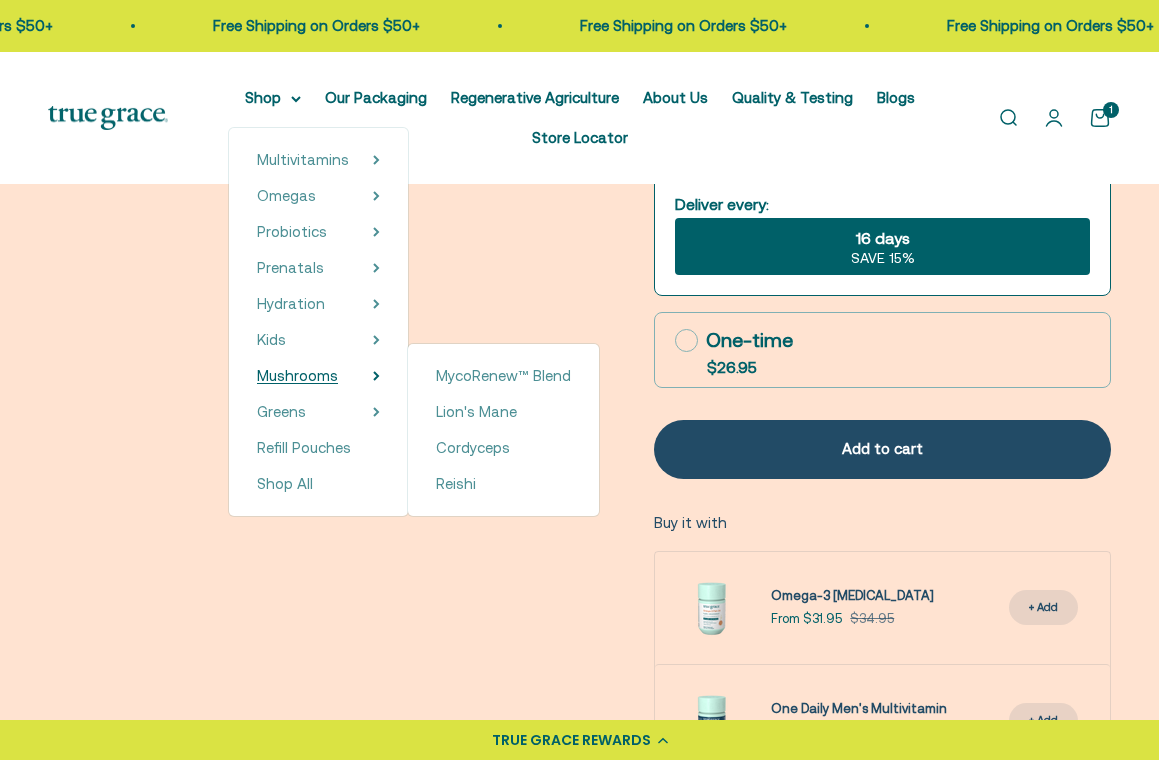 scroll, scrollTop: 1204, scrollLeft: 1, axis: both 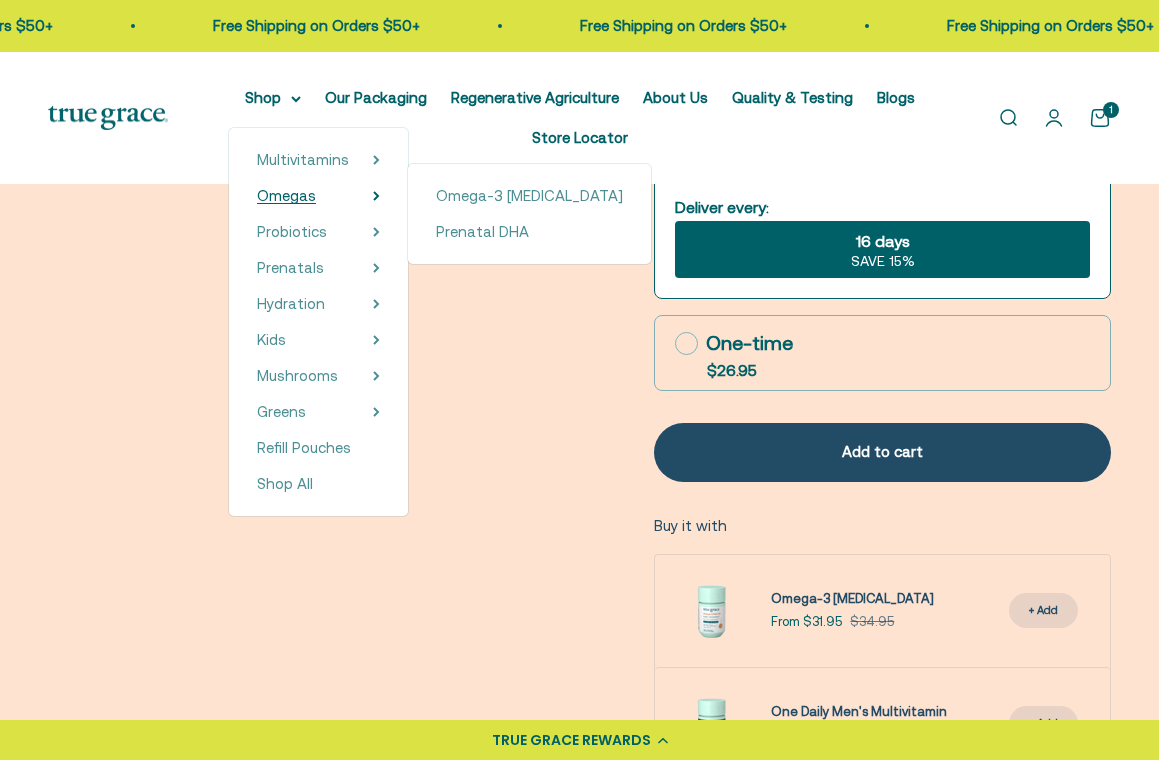 click on "Omegas" at bounding box center (286, 195) 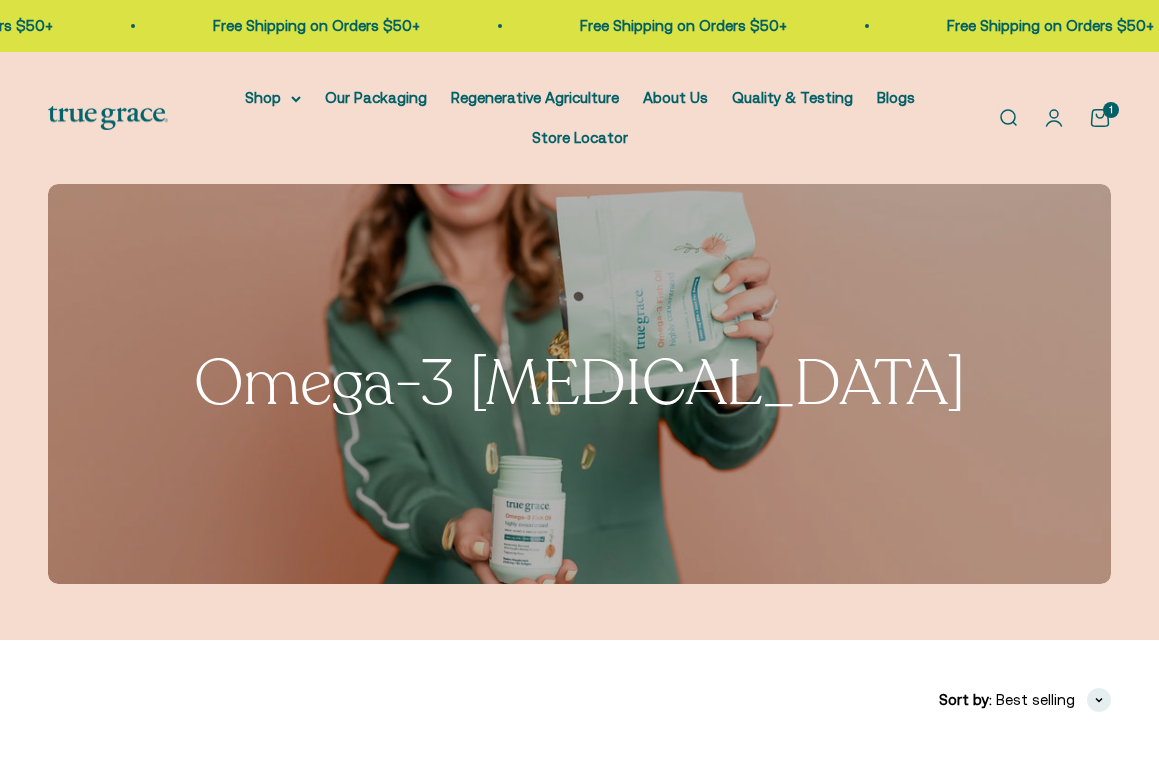 scroll, scrollTop: 0, scrollLeft: 0, axis: both 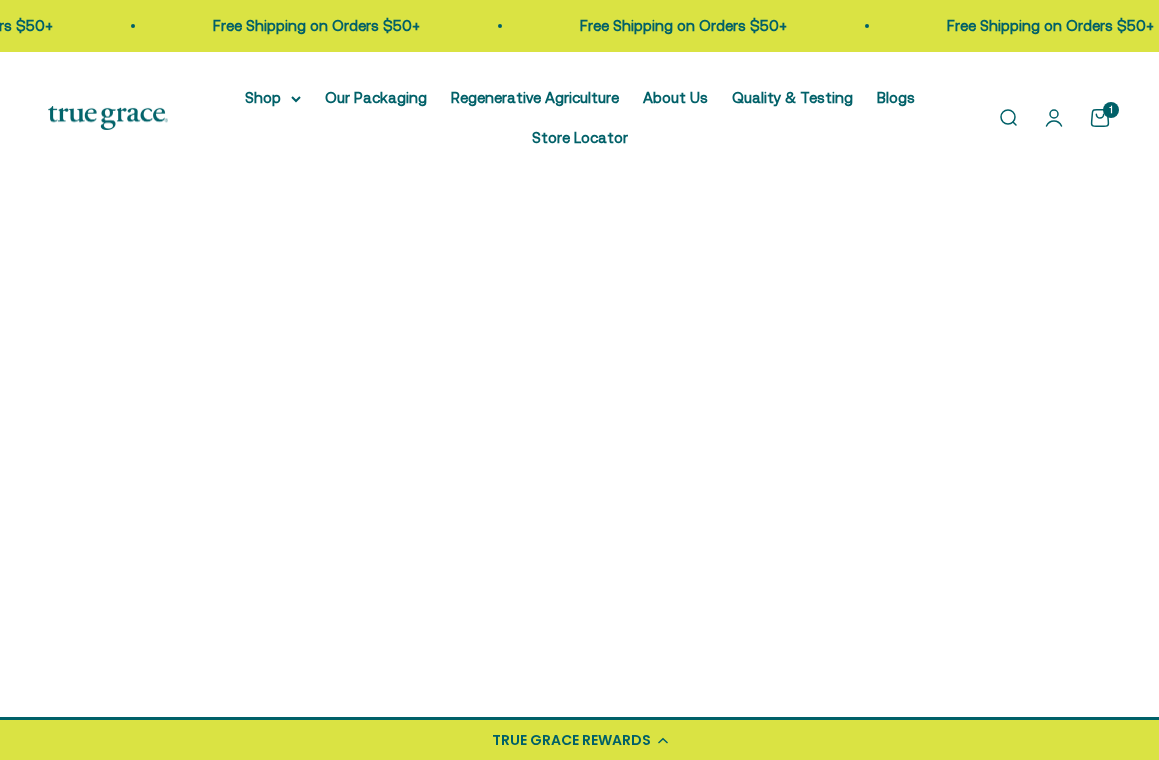 click at bounding box center (308, 290) 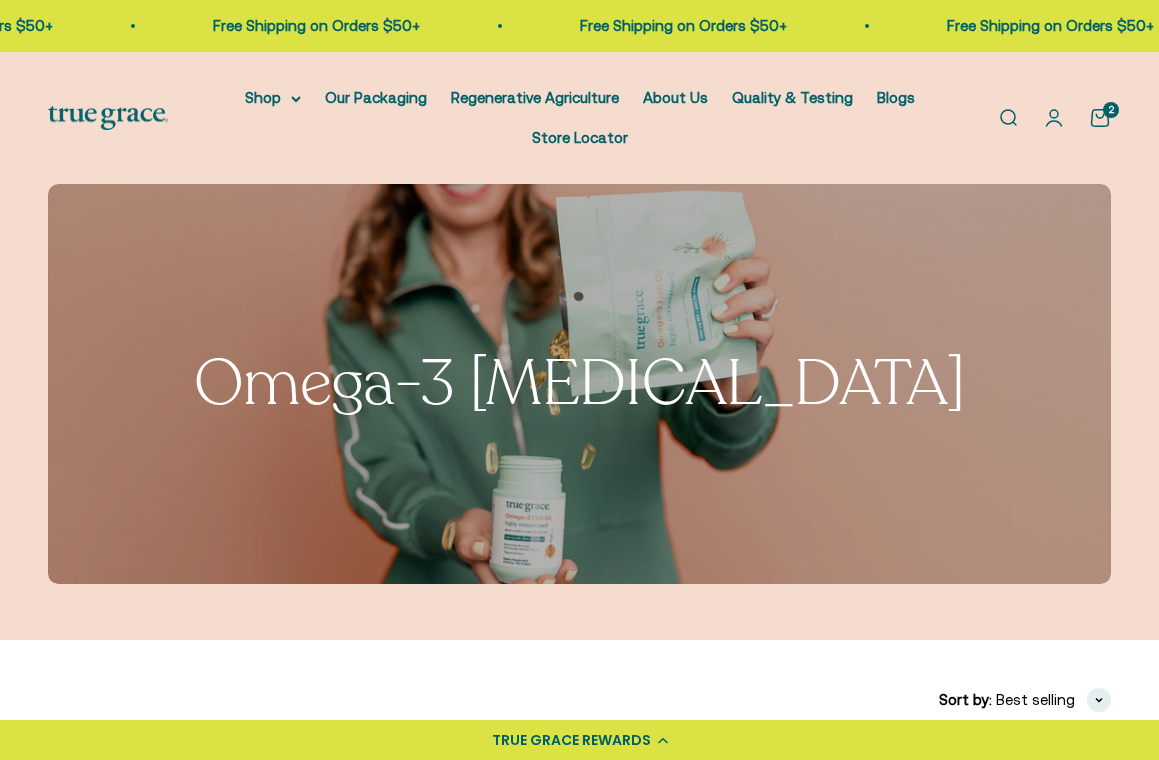 scroll, scrollTop: 0, scrollLeft: 0, axis: both 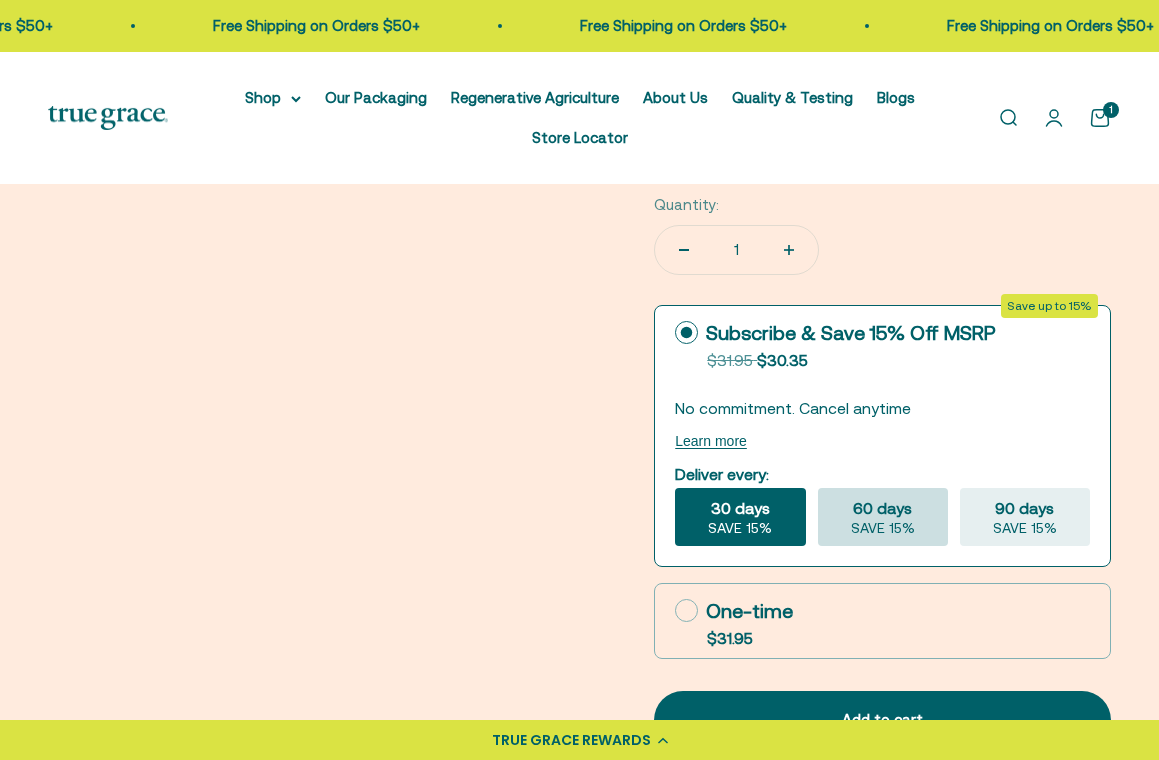 click on "60 days" 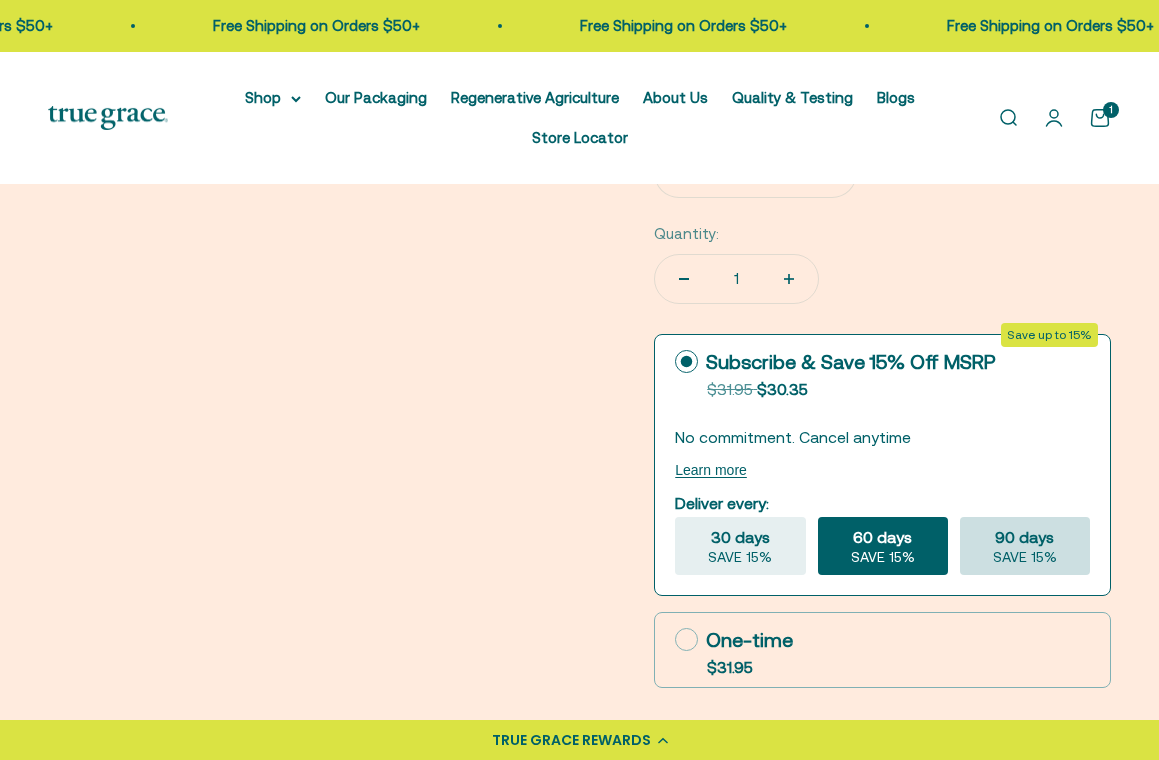 scroll, scrollTop: 951, scrollLeft: 0, axis: vertical 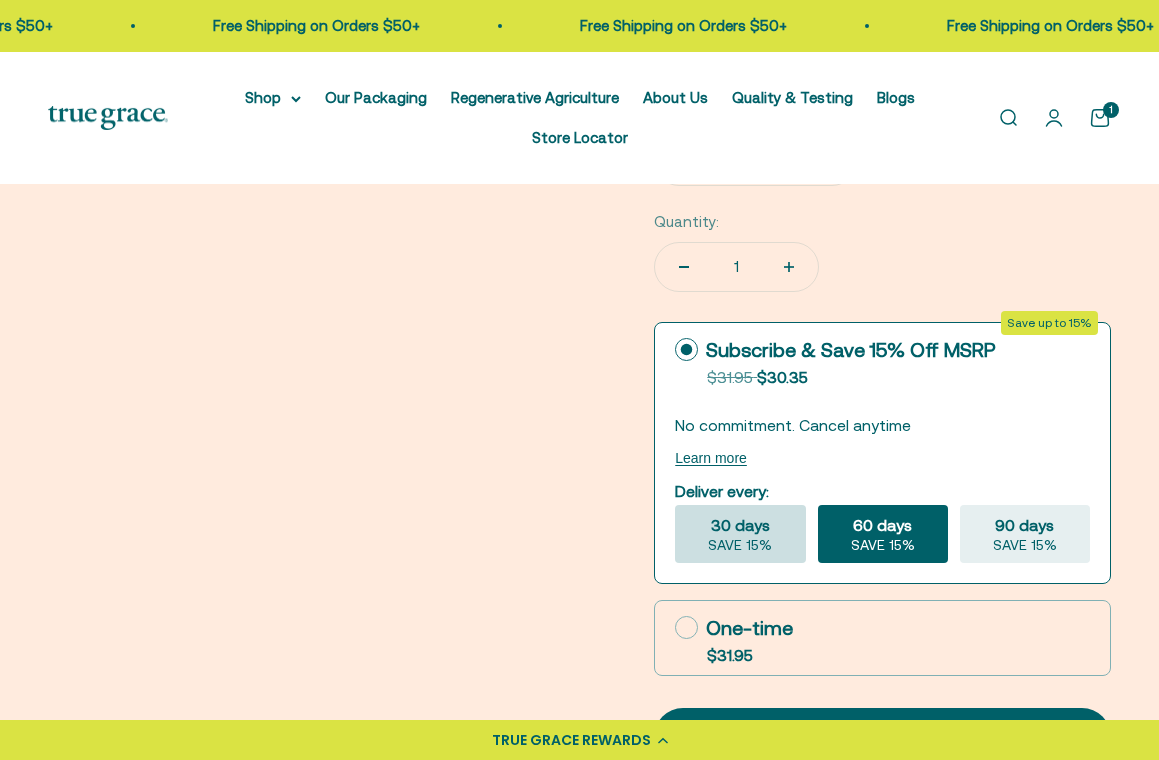 click on "30 days" 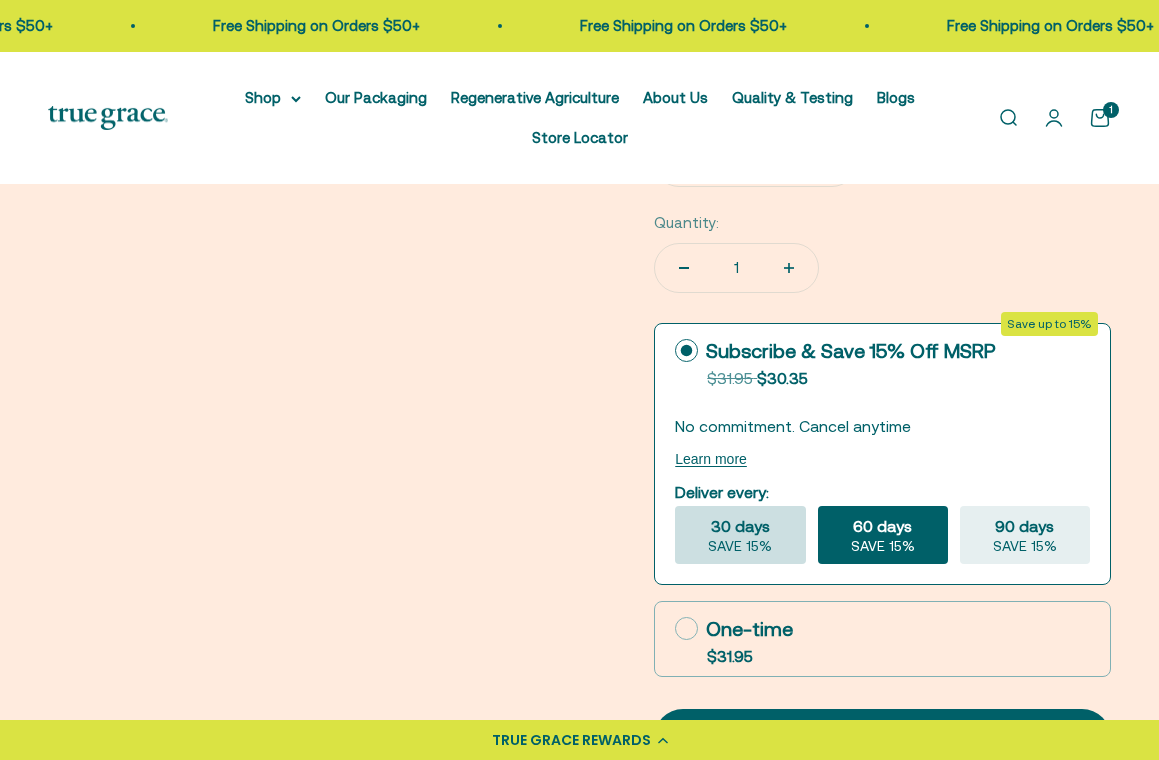 radio on "true" 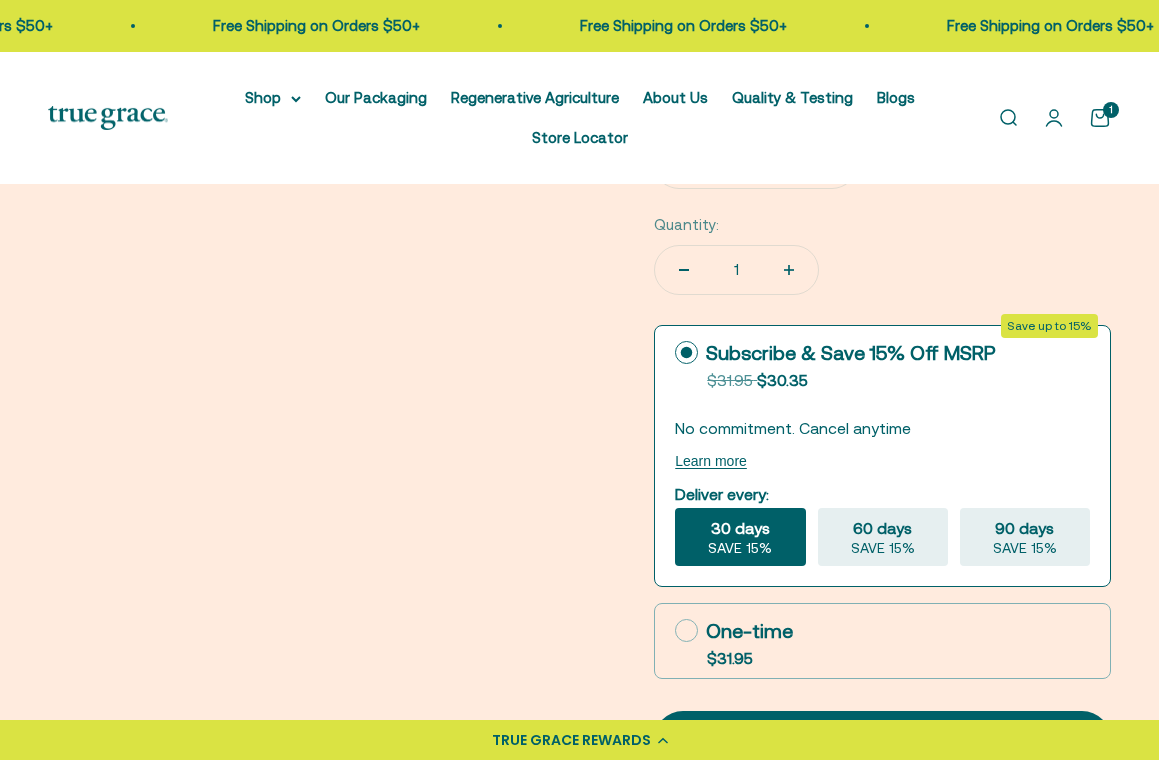 click on "30 days" 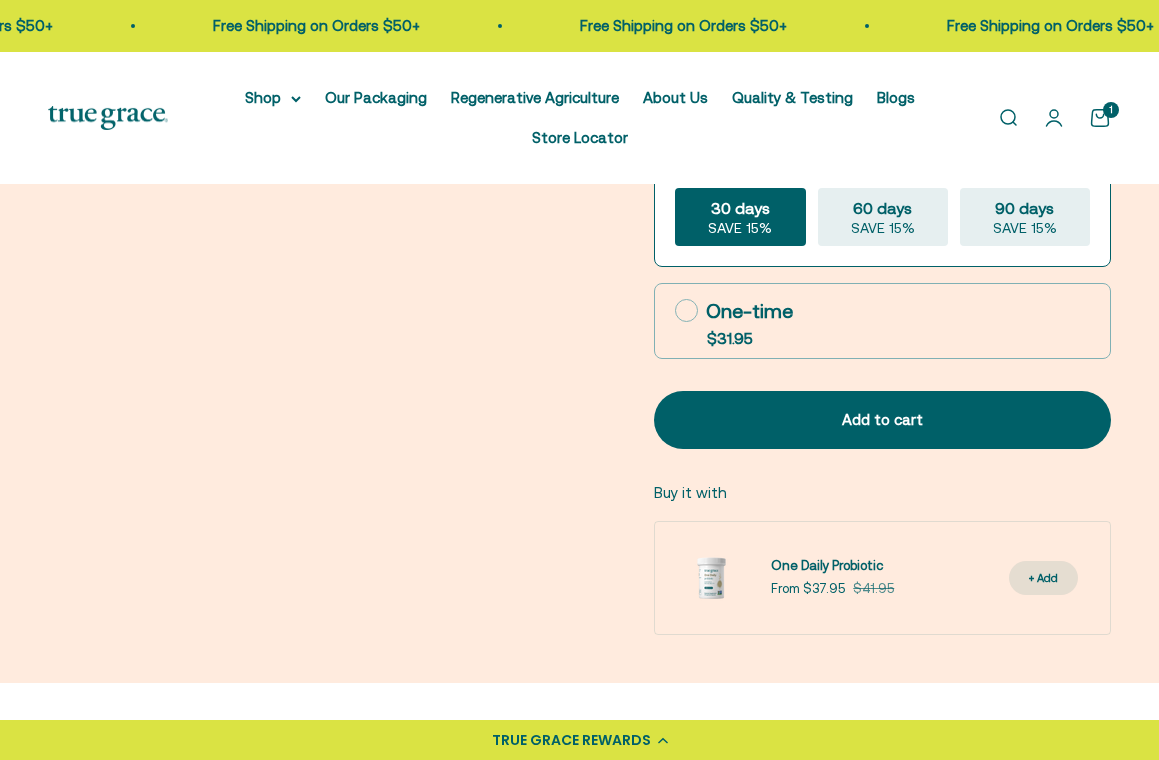 scroll, scrollTop: 1290, scrollLeft: 0, axis: vertical 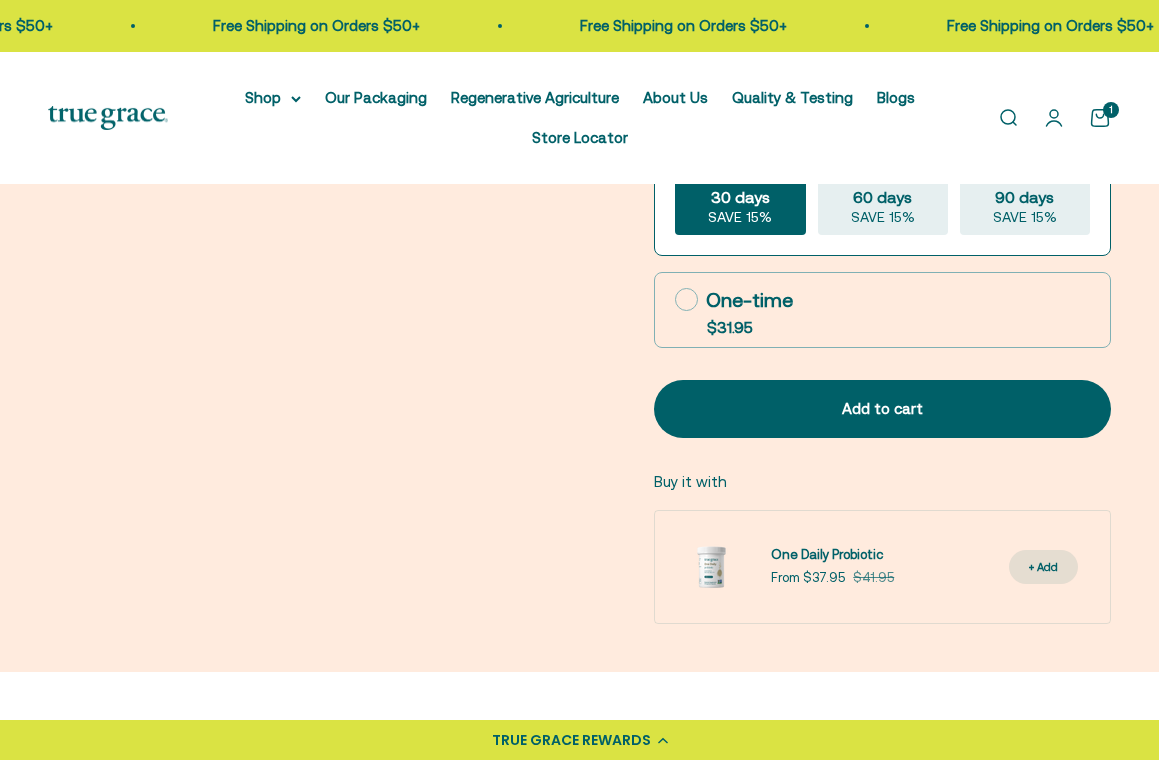 click 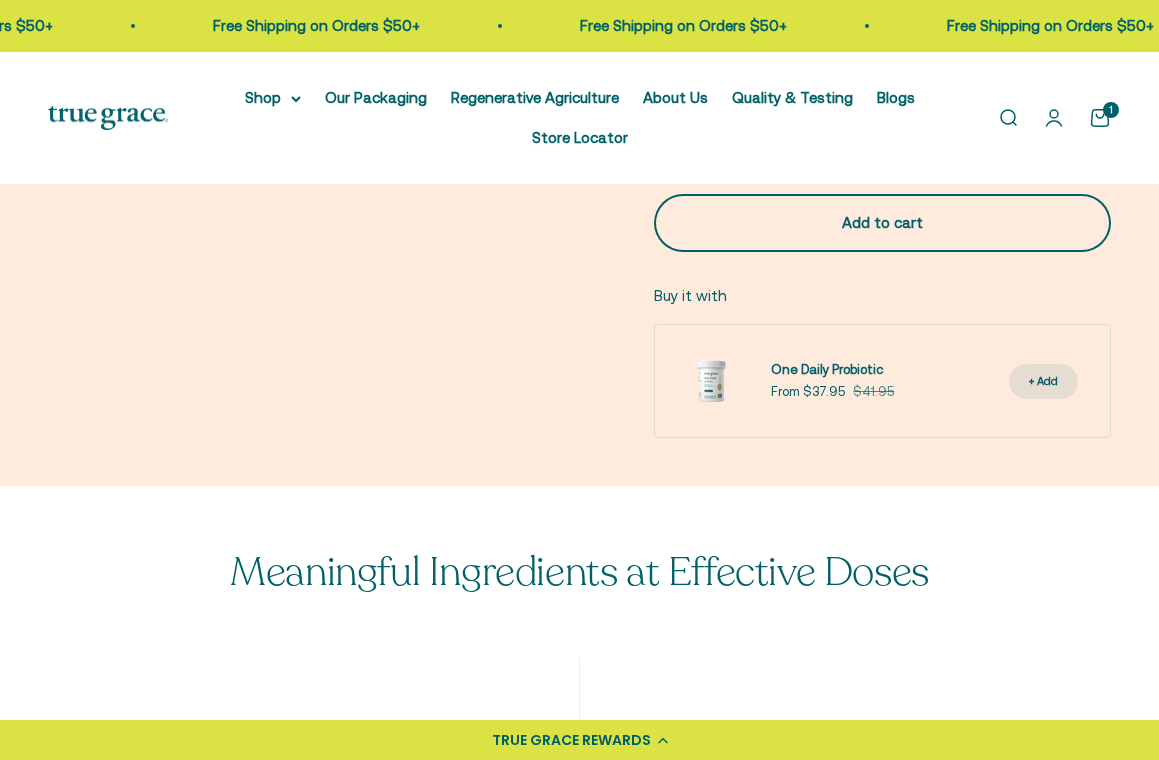 click on "Add to cart" at bounding box center [882, 223] 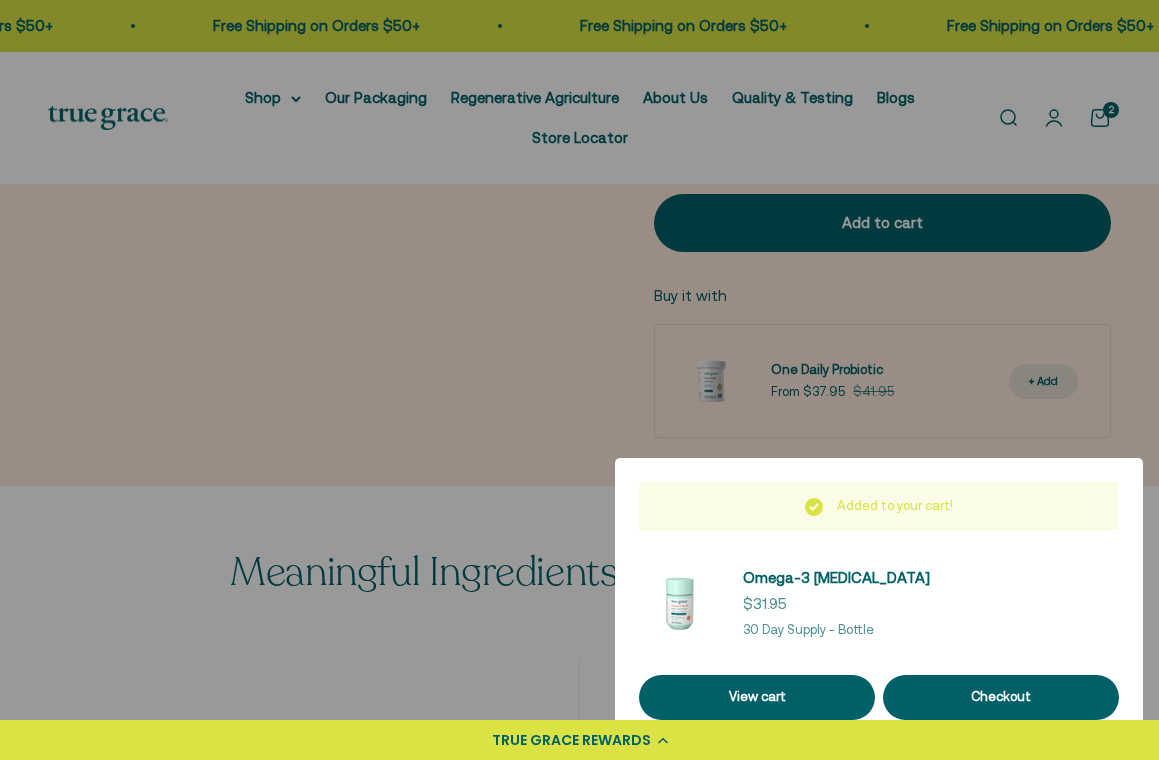 click at bounding box center [579, 380] 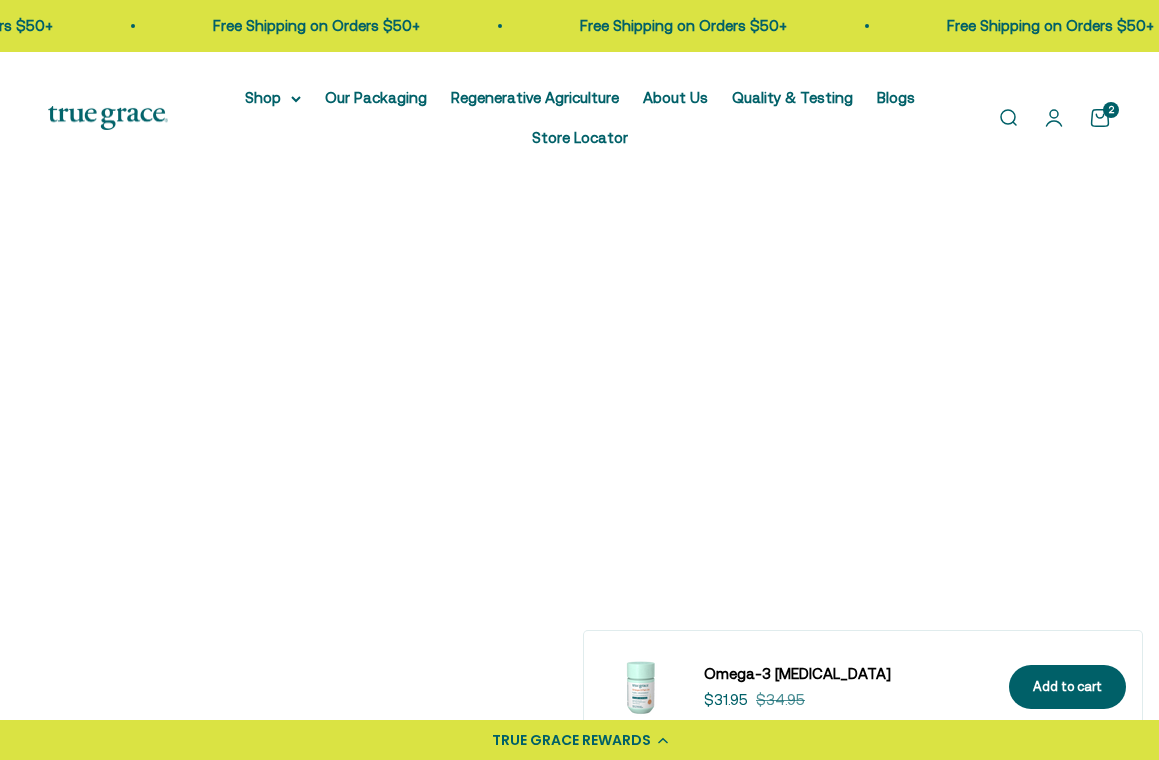 scroll, scrollTop: 2467, scrollLeft: 0, axis: vertical 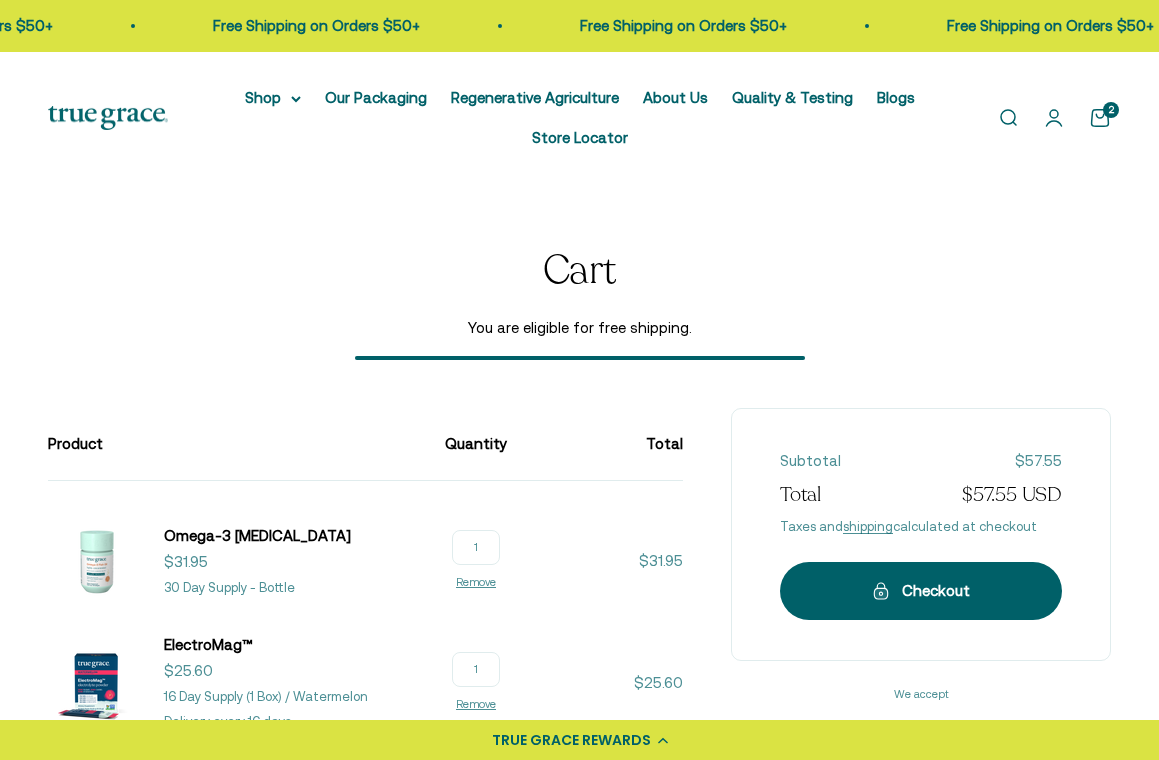 click at bounding box center [96, 561] 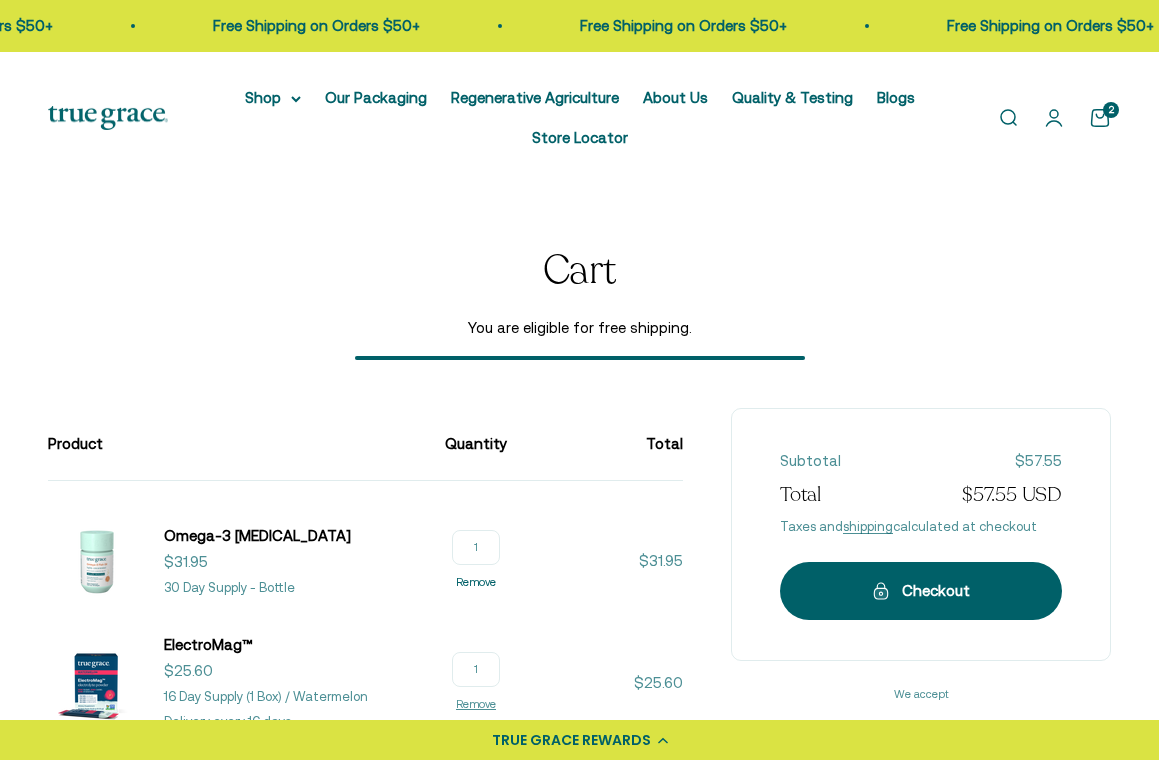 click on "Remove" at bounding box center [476, 582] 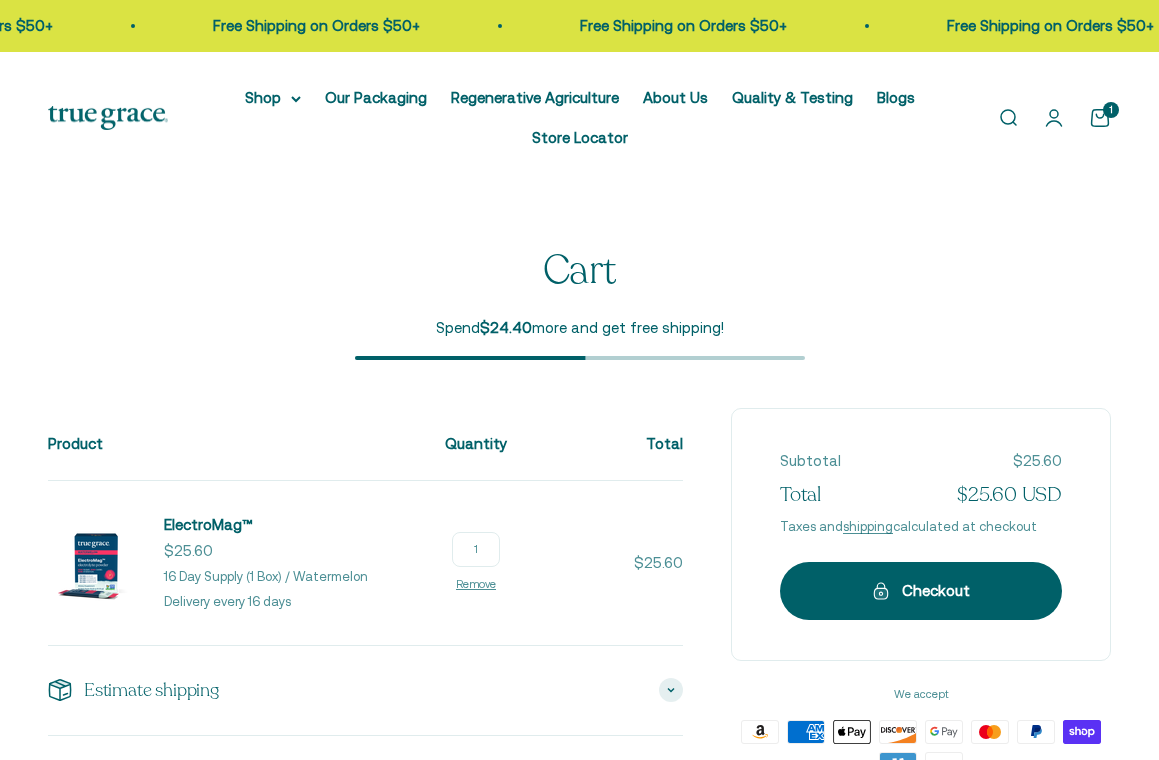 scroll, scrollTop: 0, scrollLeft: 0, axis: both 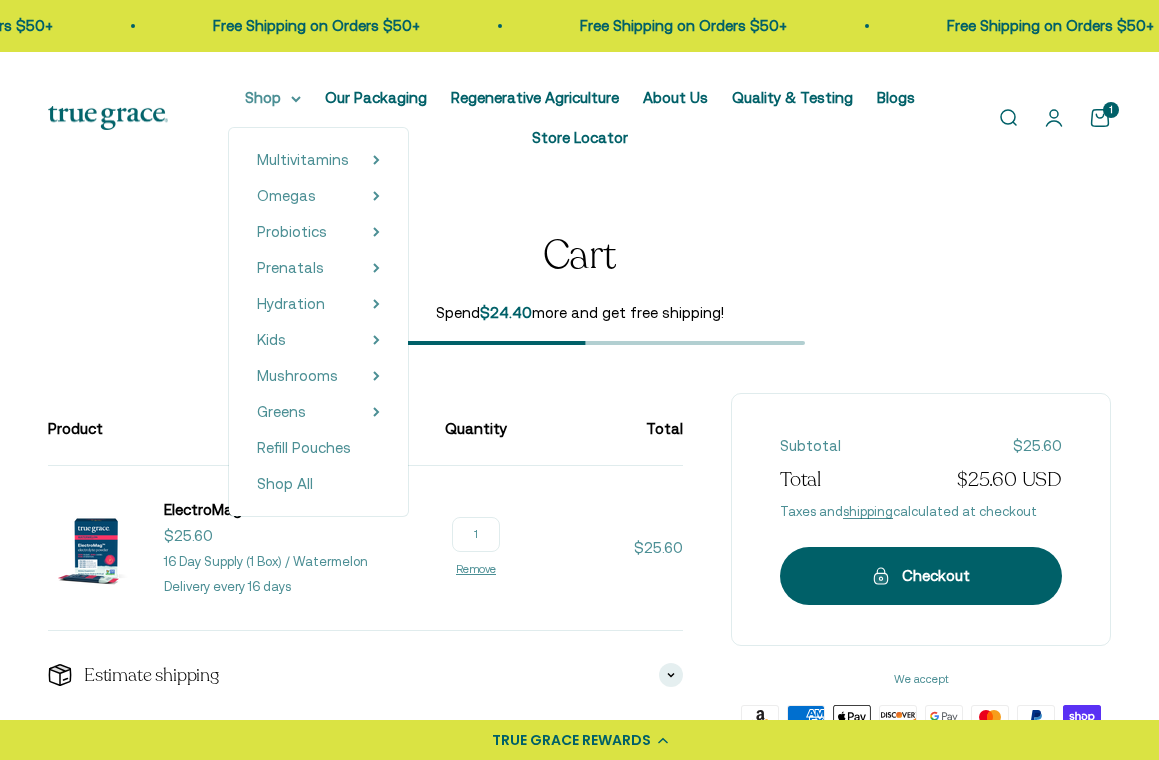 click on "Shop" at bounding box center (273, 98) 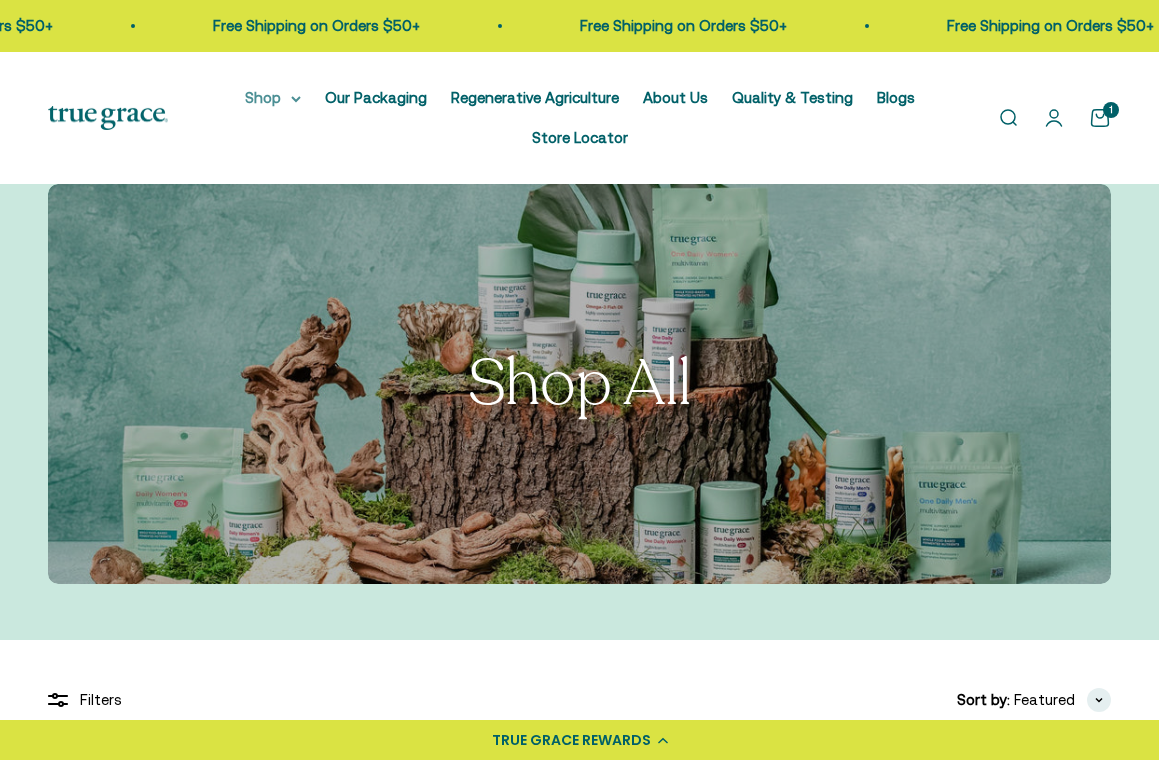 scroll, scrollTop: 0, scrollLeft: 0, axis: both 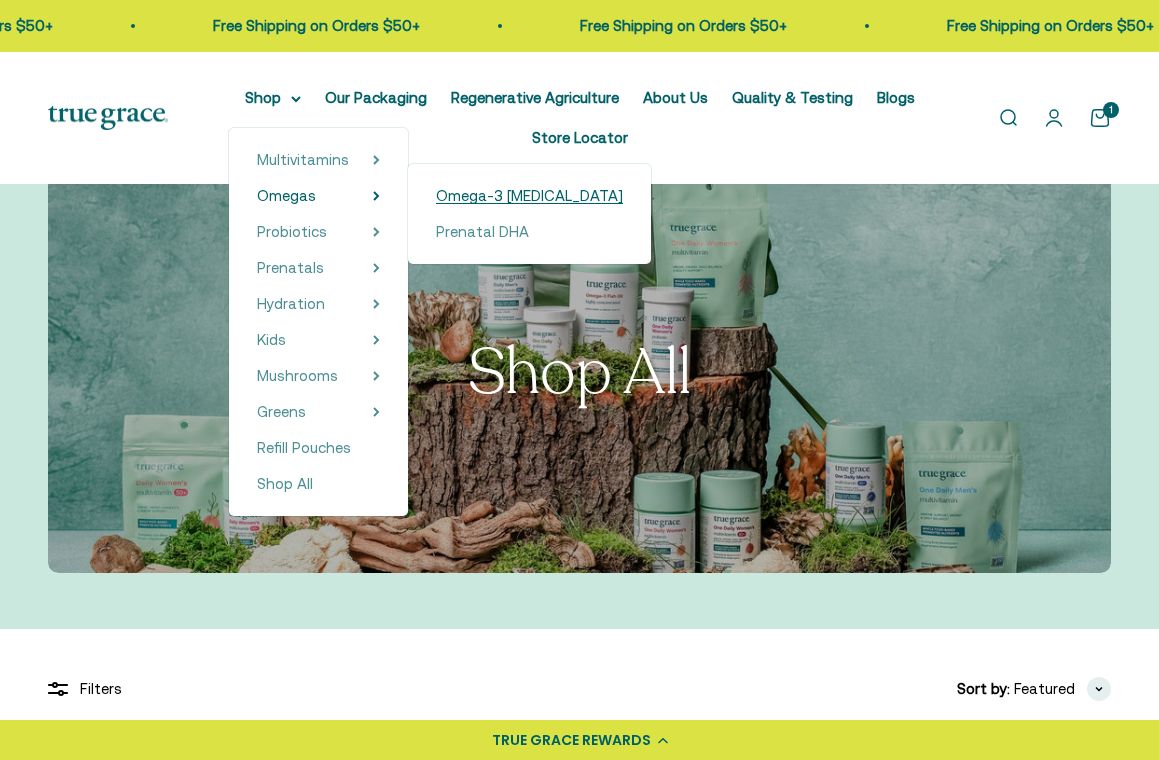 click on "Omega-3 [MEDICAL_DATA]" at bounding box center [529, 195] 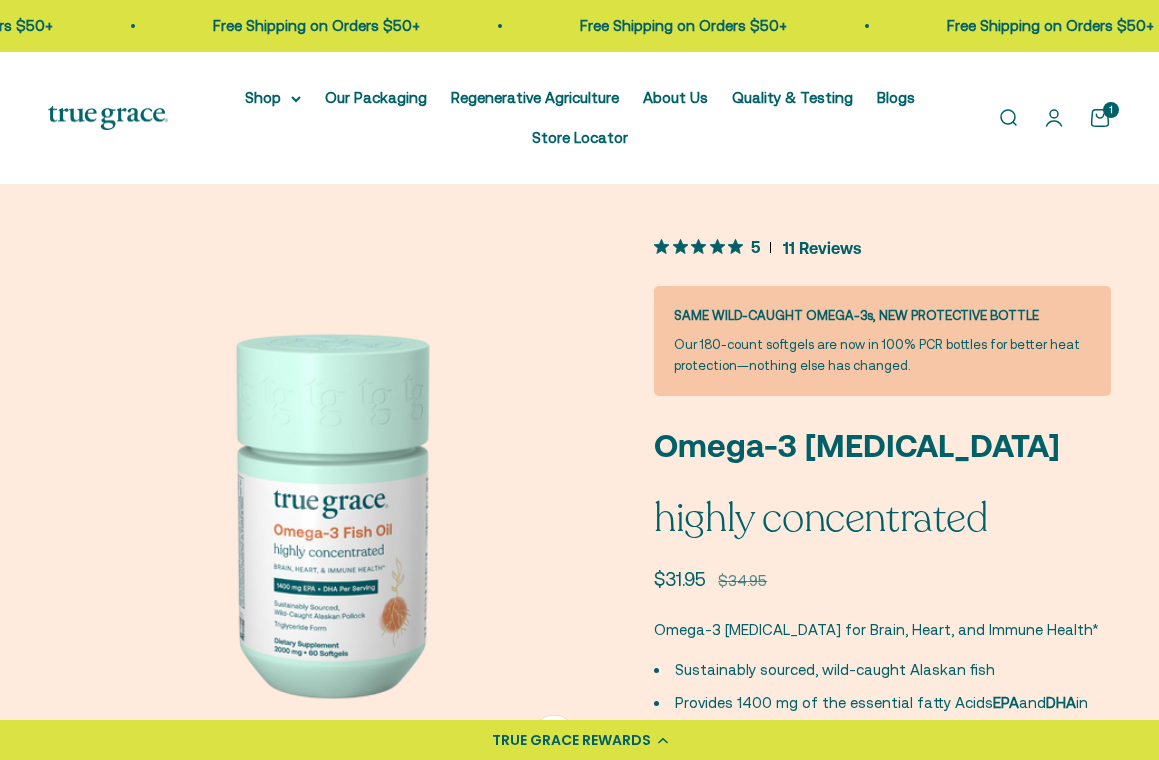 scroll, scrollTop: 0, scrollLeft: 0, axis: both 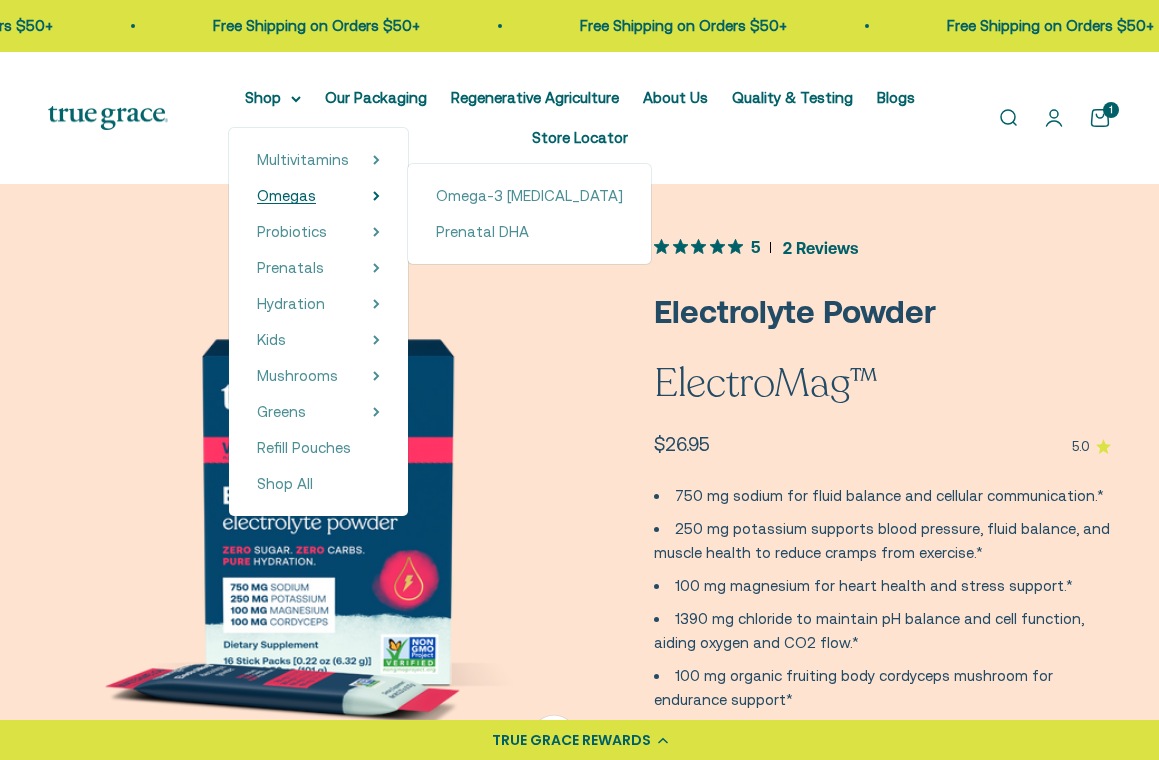 click on "Omegas" at bounding box center [286, 195] 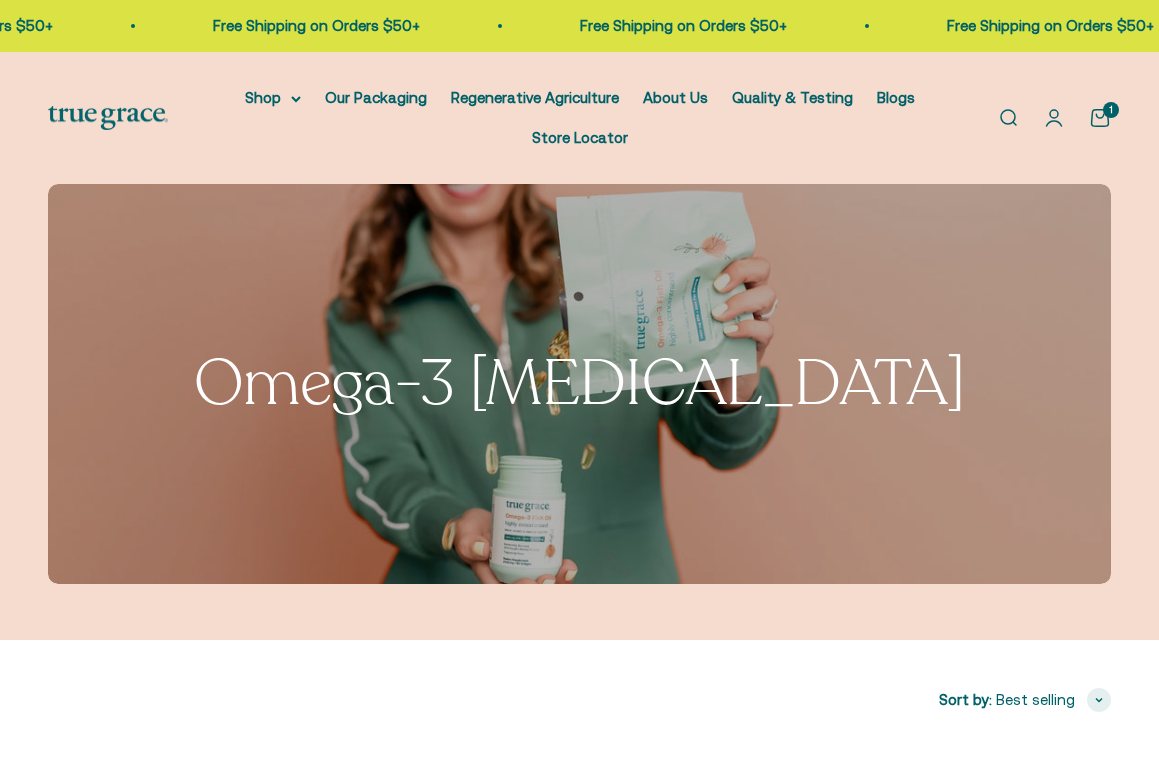 scroll, scrollTop: 0, scrollLeft: 0, axis: both 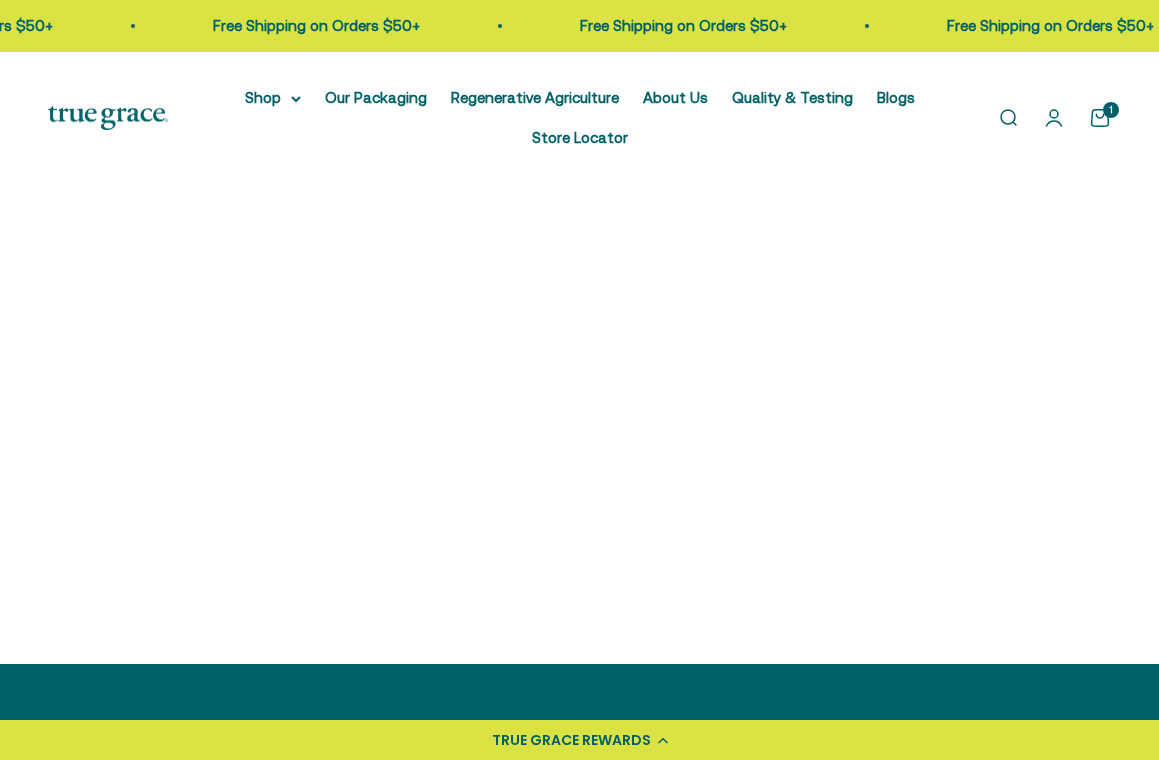 click at bounding box center [308, 237] 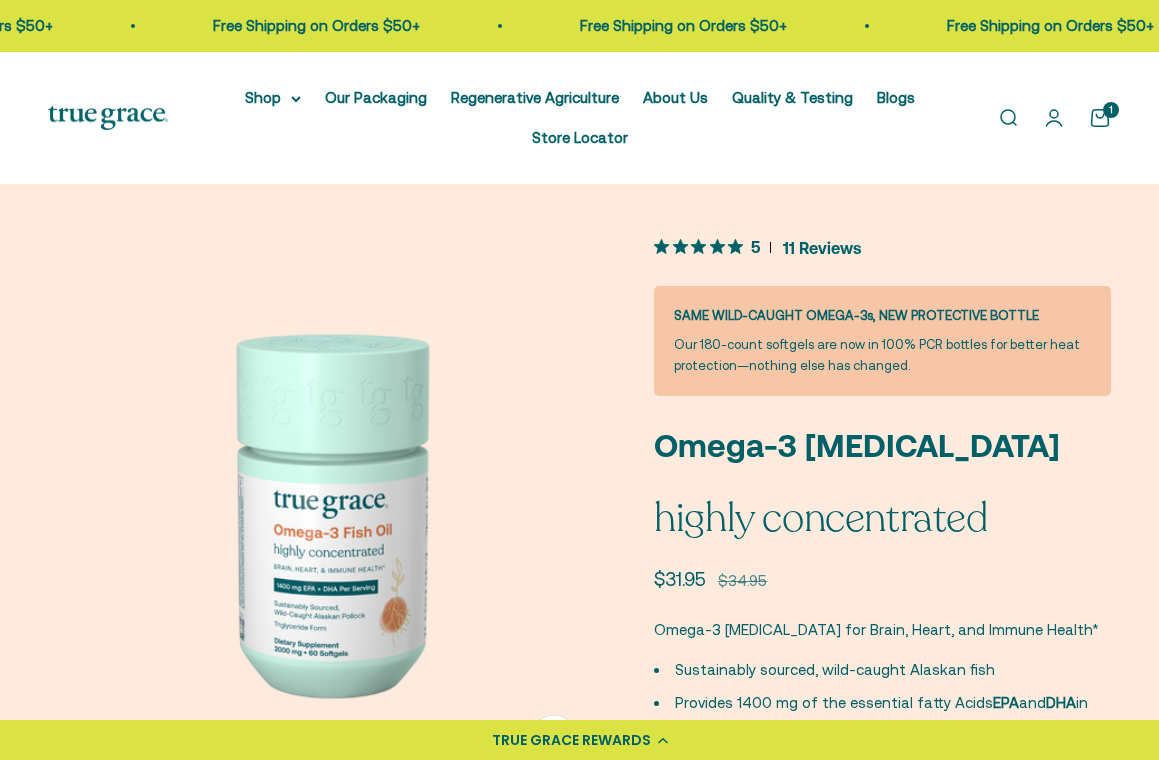 scroll, scrollTop: 0, scrollLeft: 0, axis: both 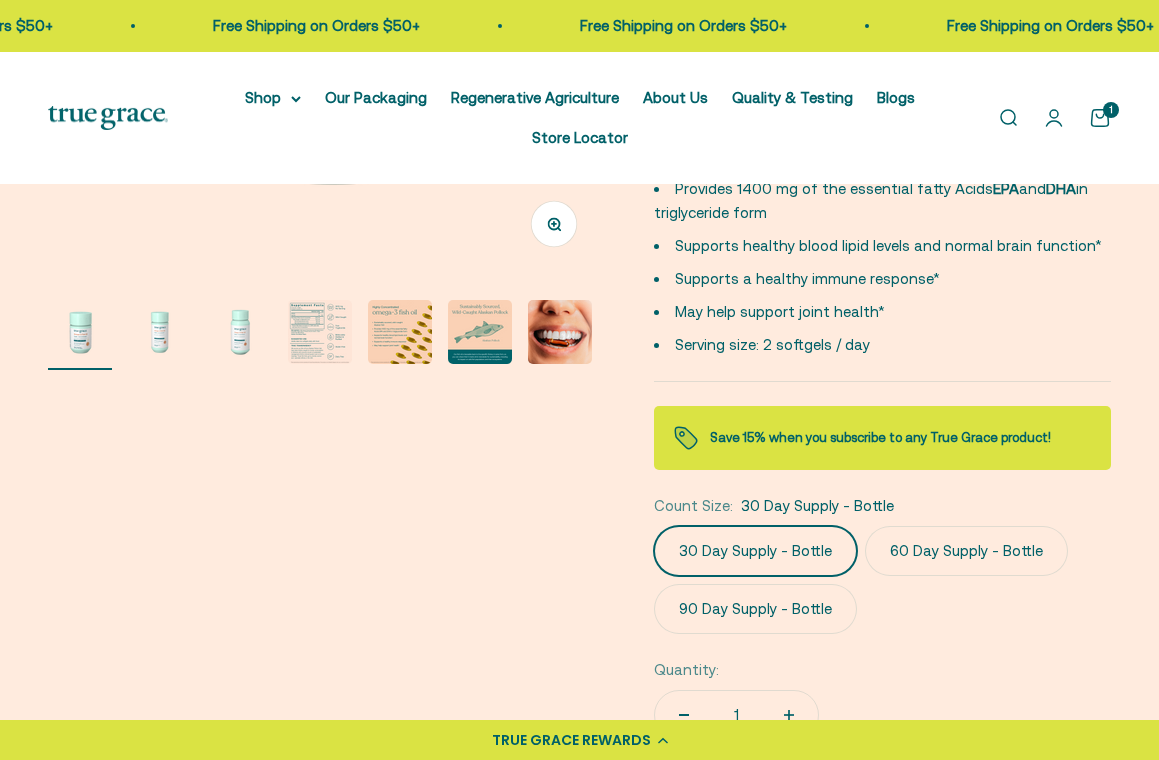 click at bounding box center [320, 332] 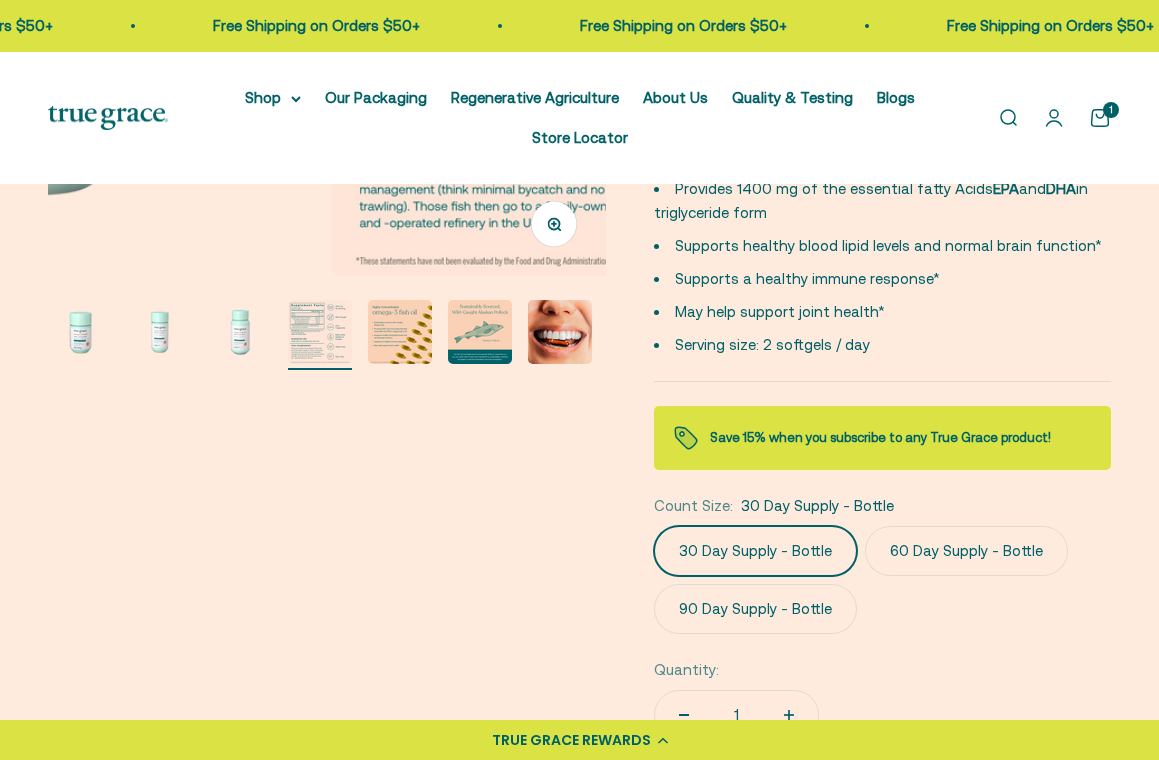 scroll, scrollTop: 0, scrollLeft: 1711, axis: horizontal 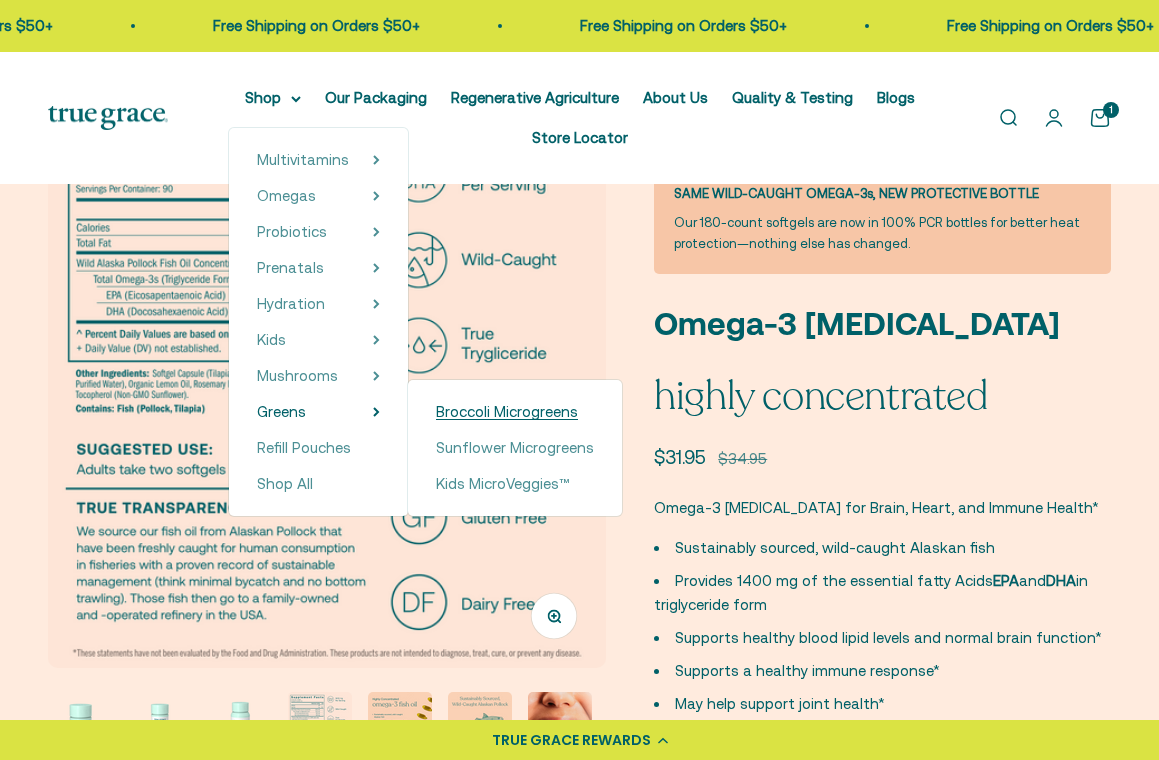 click on "Broccoli Microgreens" at bounding box center (507, 411) 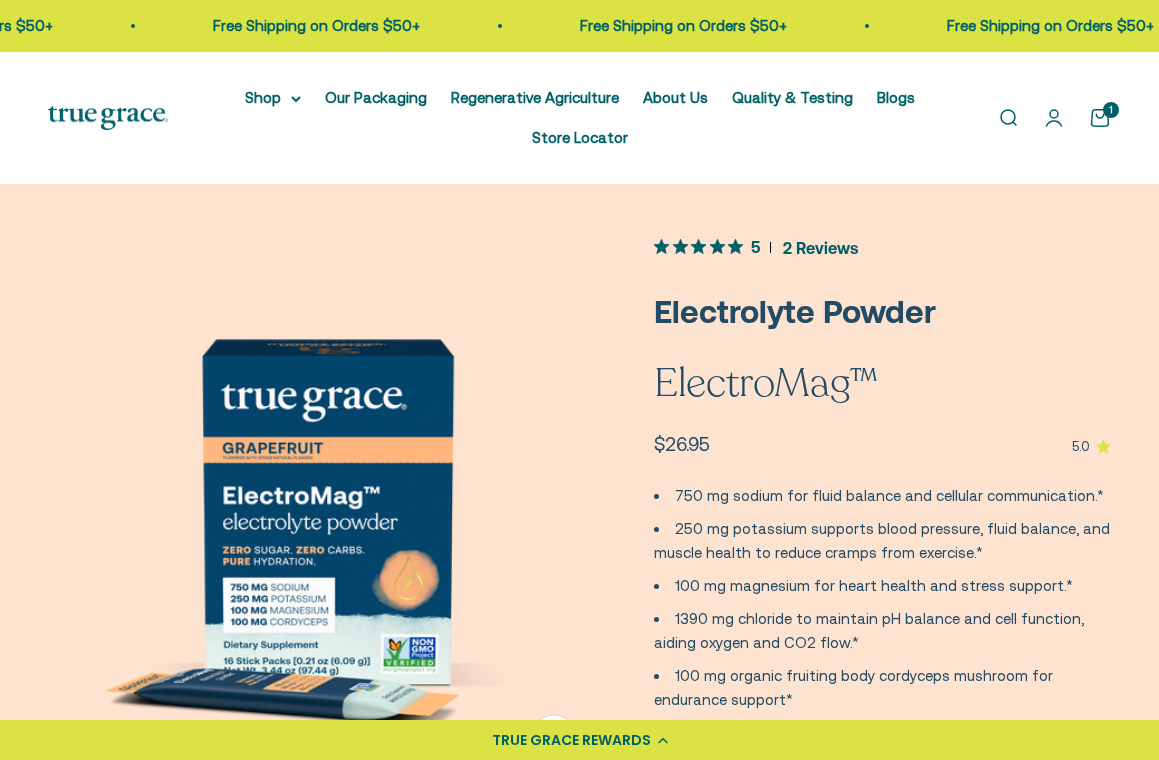 scroll, scrollTop: 0, scrollLeft: 0, axis: both 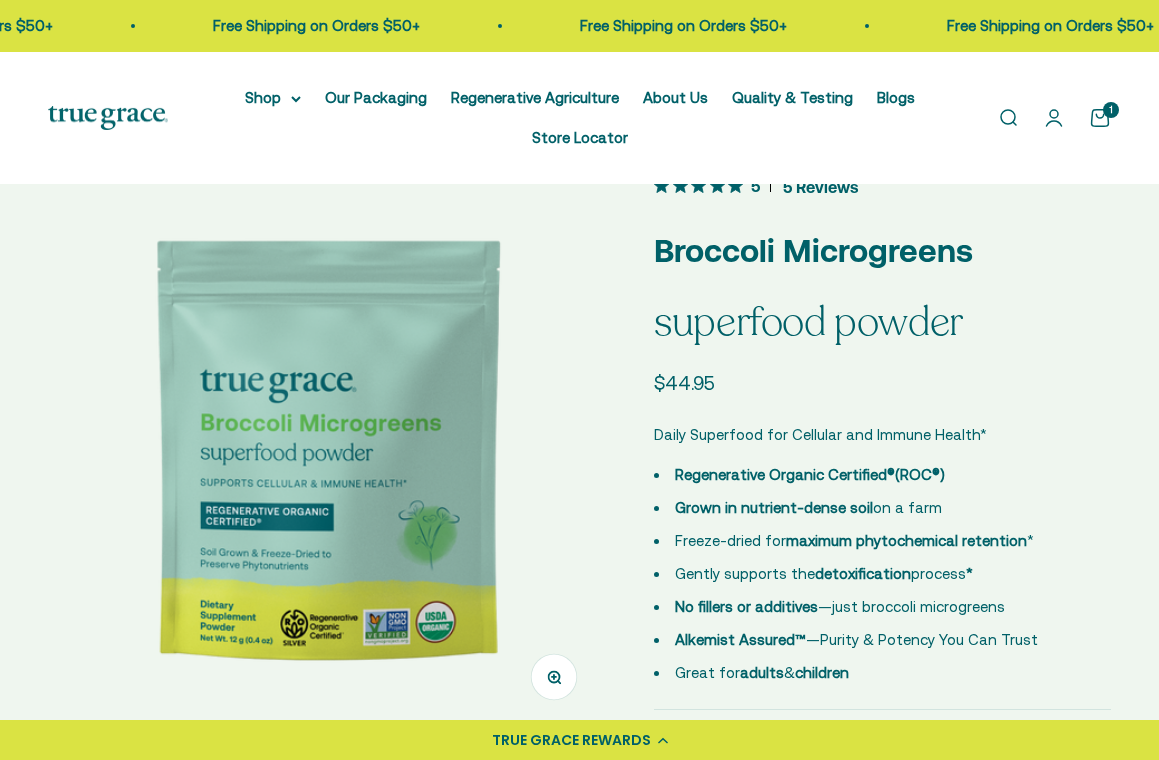 click at bounding box center (327, 450) 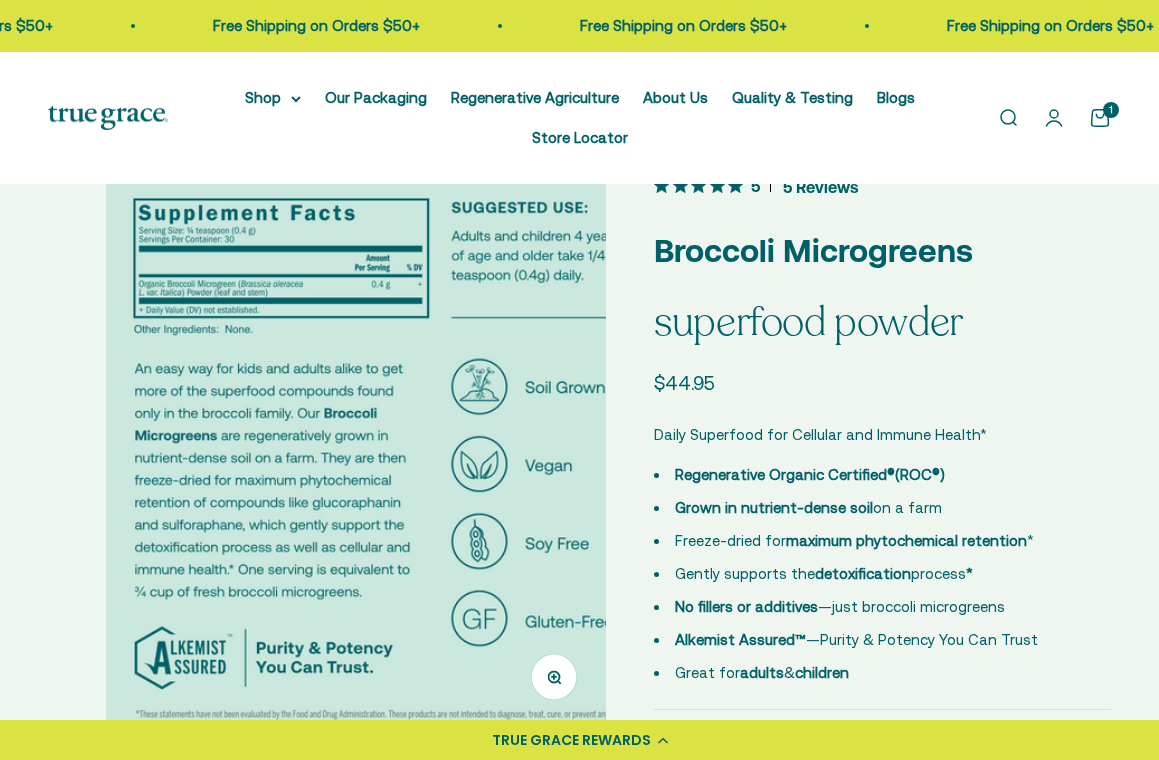 scroll, scrollTop: 0, scrollLeft: 570, axis: horizontal 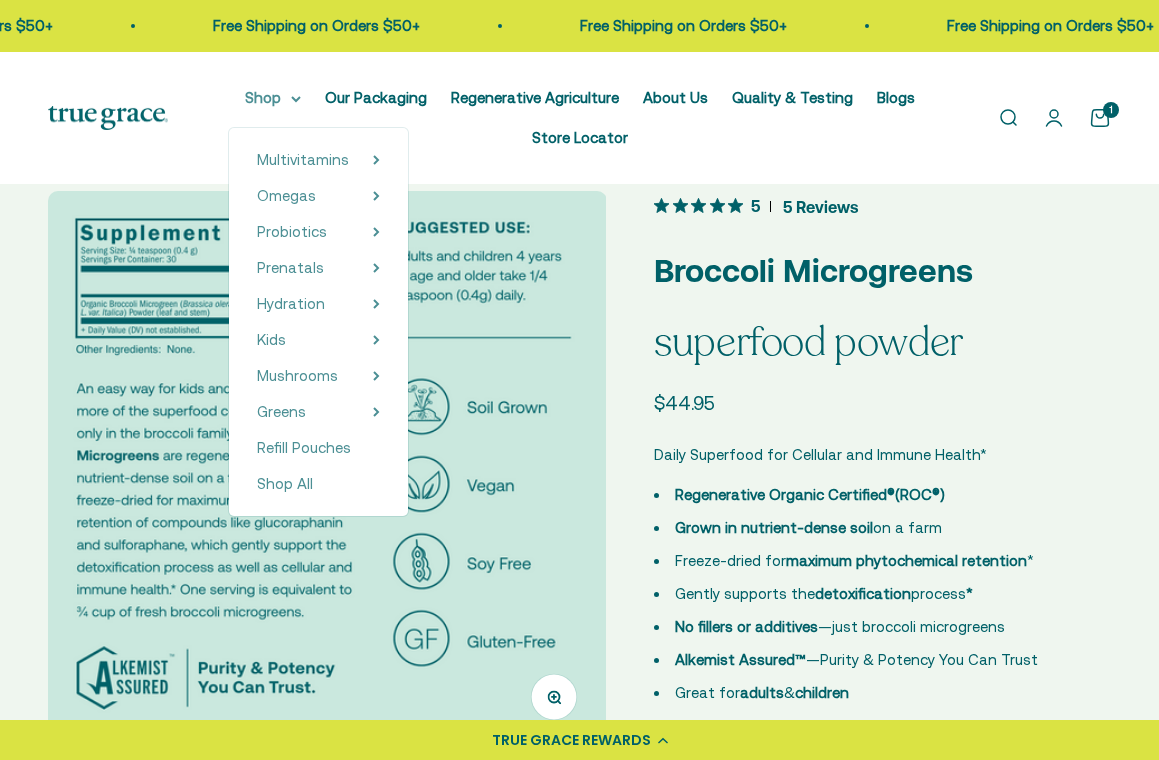 click 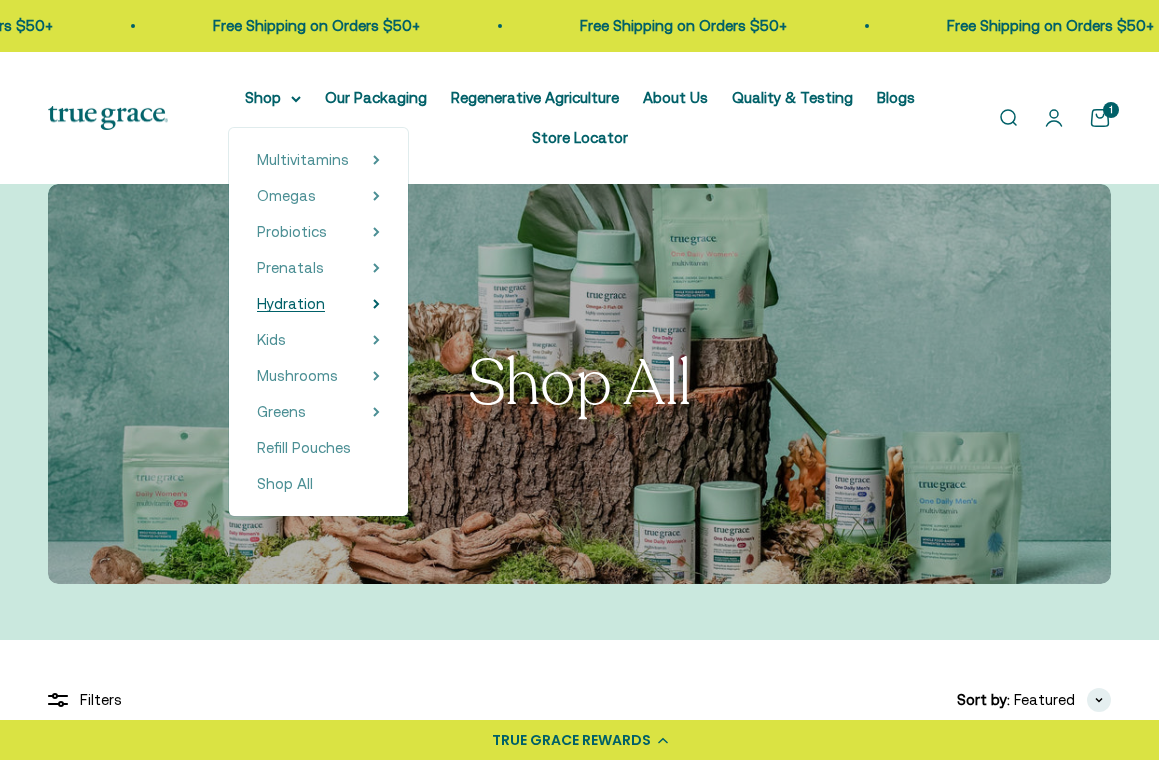 scroll, scrollTop: 0, scrollLeft: 0, axis: both 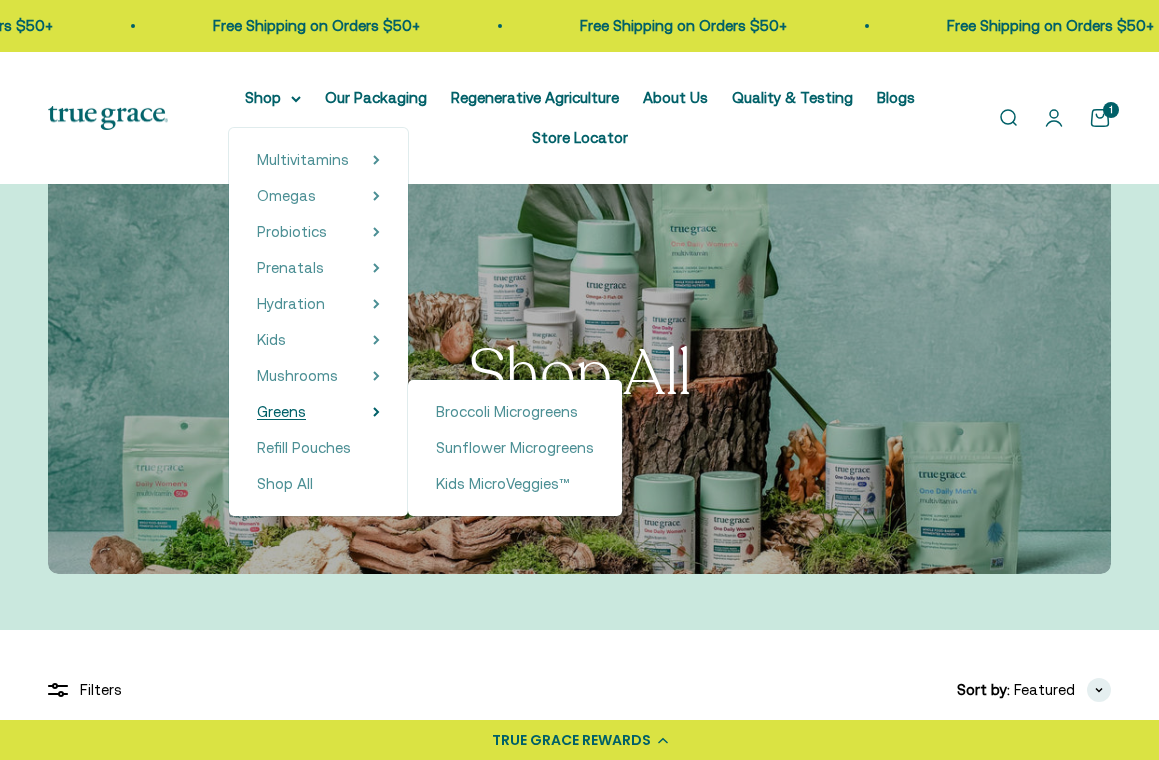 click on "Greens" at bounding box center [281, 411] 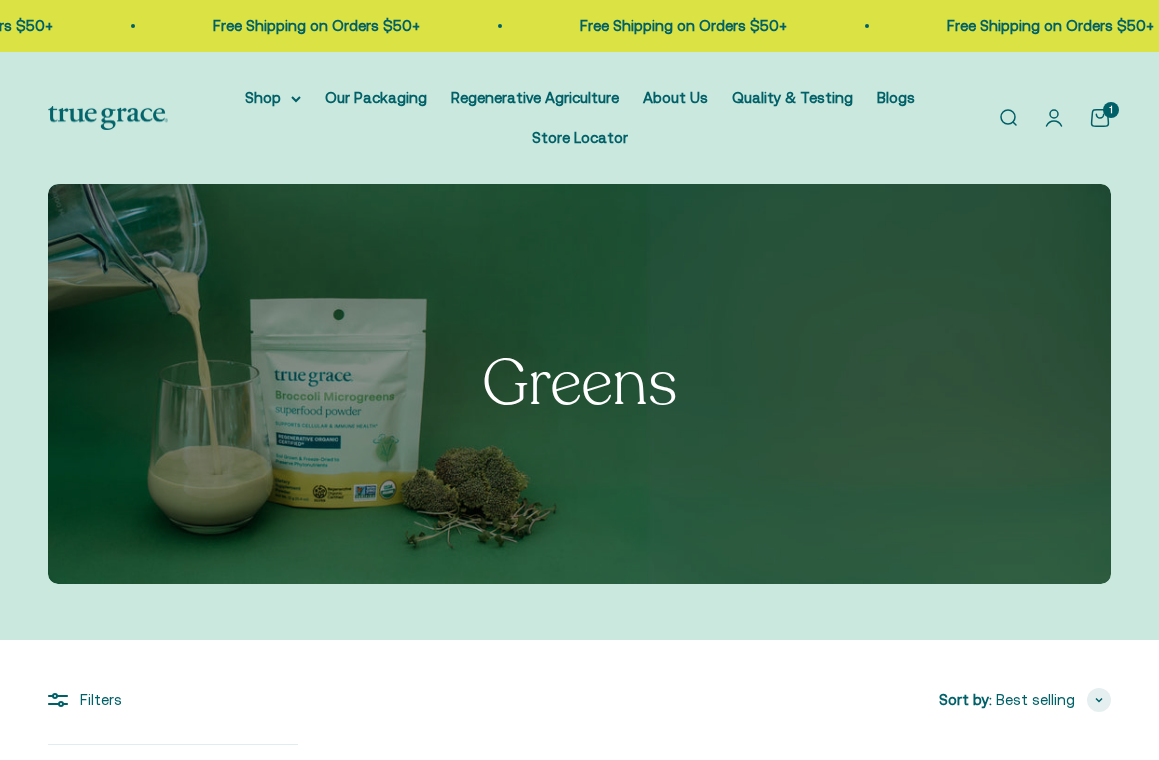 scroll, scrollTop: 0, scrollLeft: 0, axis: both 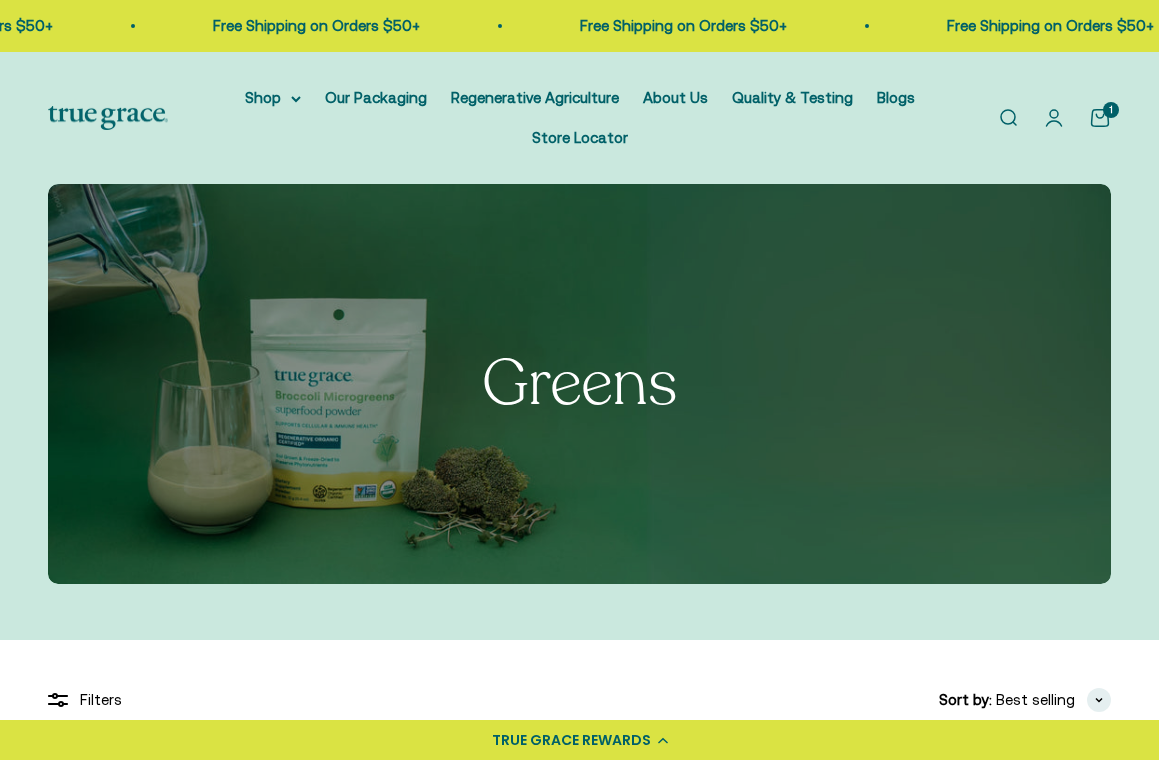 click at bounding box center [579, 384] 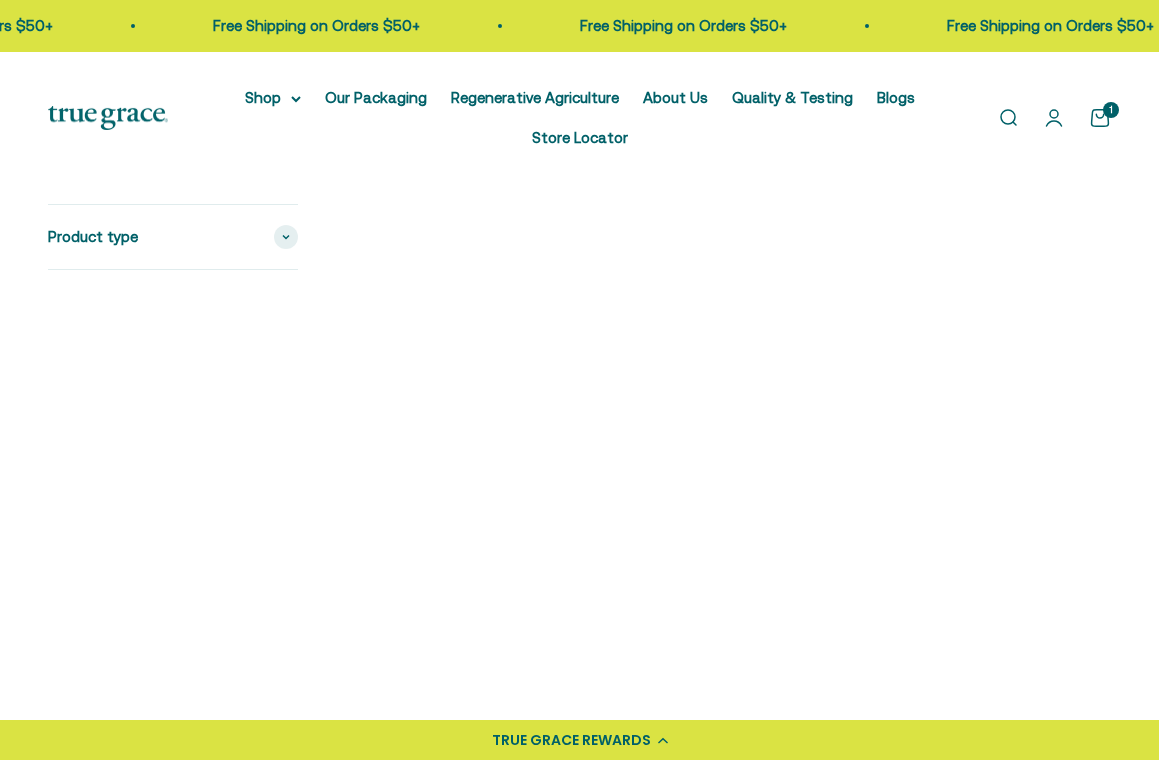 scroll, scrollTop: 545, scrollLeft: 0, axis: vertical 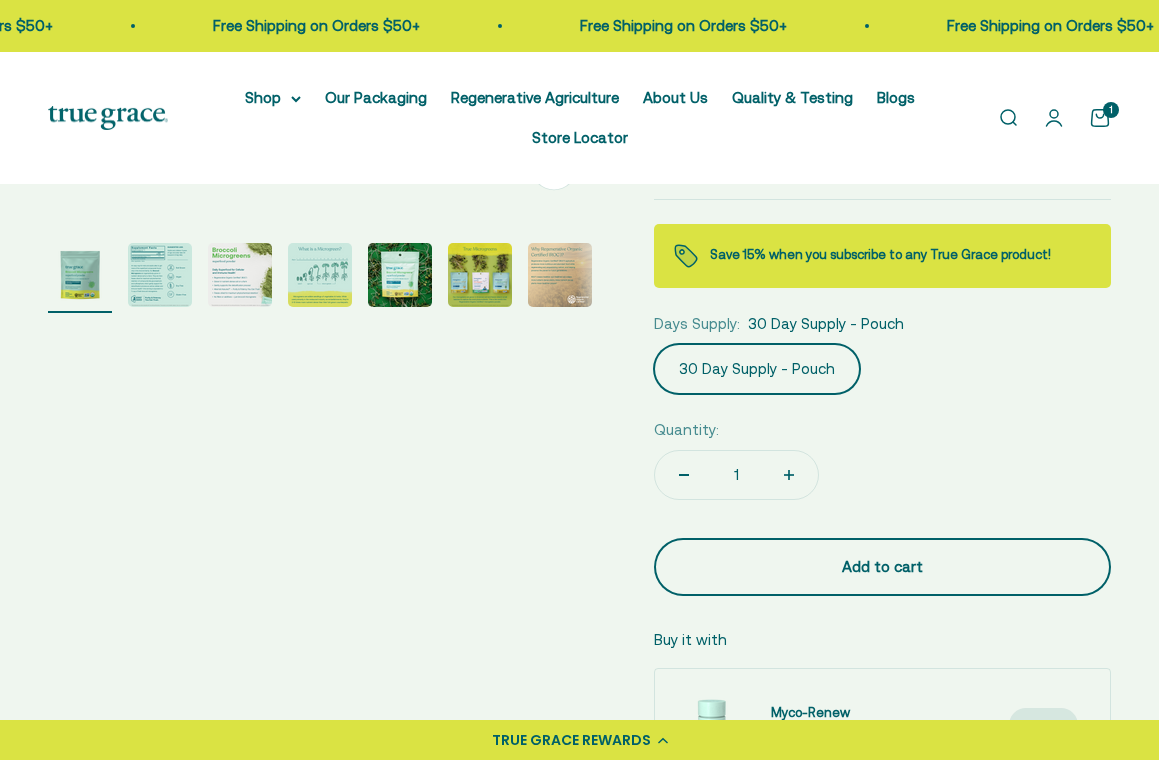 drag, startPoint x: 811, startPoint y: 555, endPoint x: 777, endPoint y: 553, distance: 34.058773 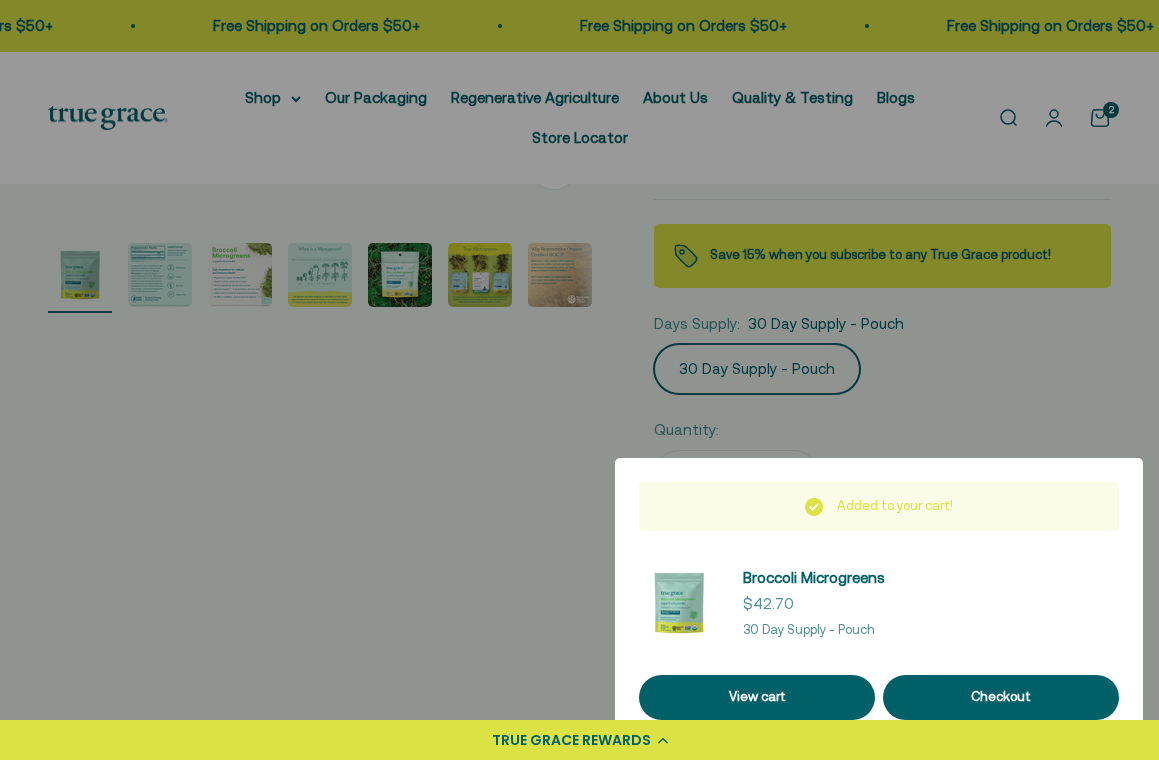 click at bounding box center [579, 380] 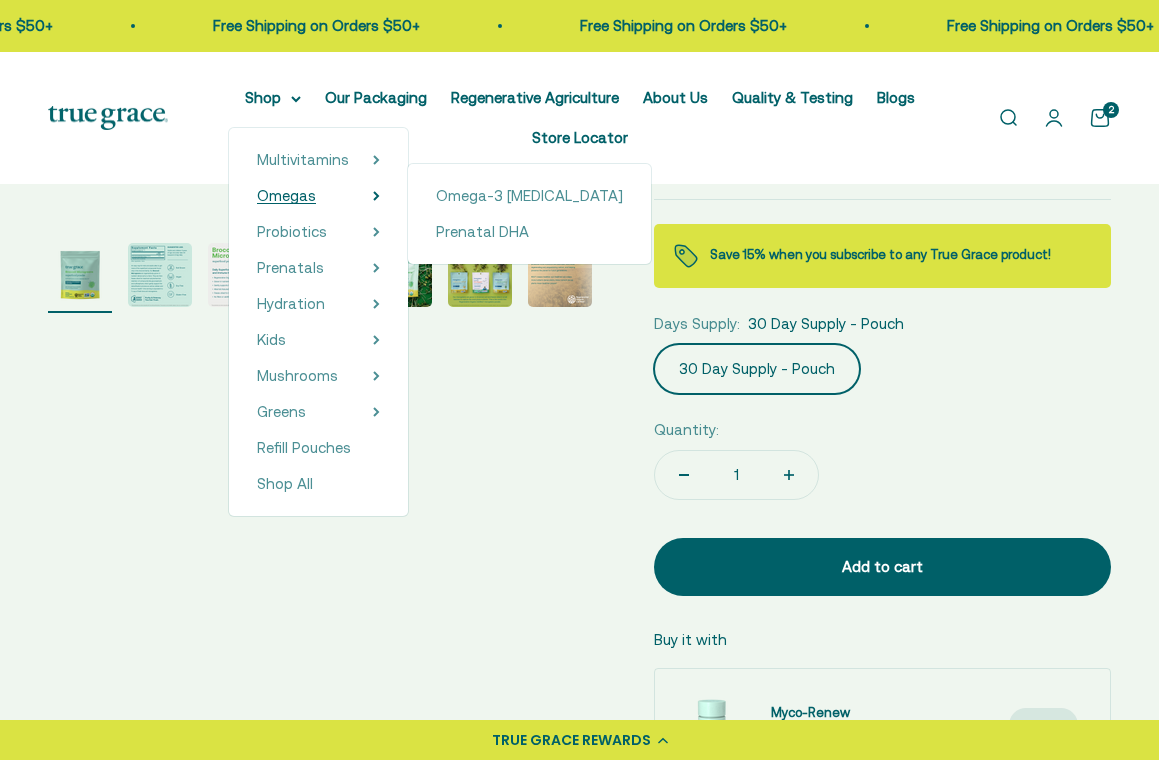 click on "Omegas" at bounding box center (286, 195) 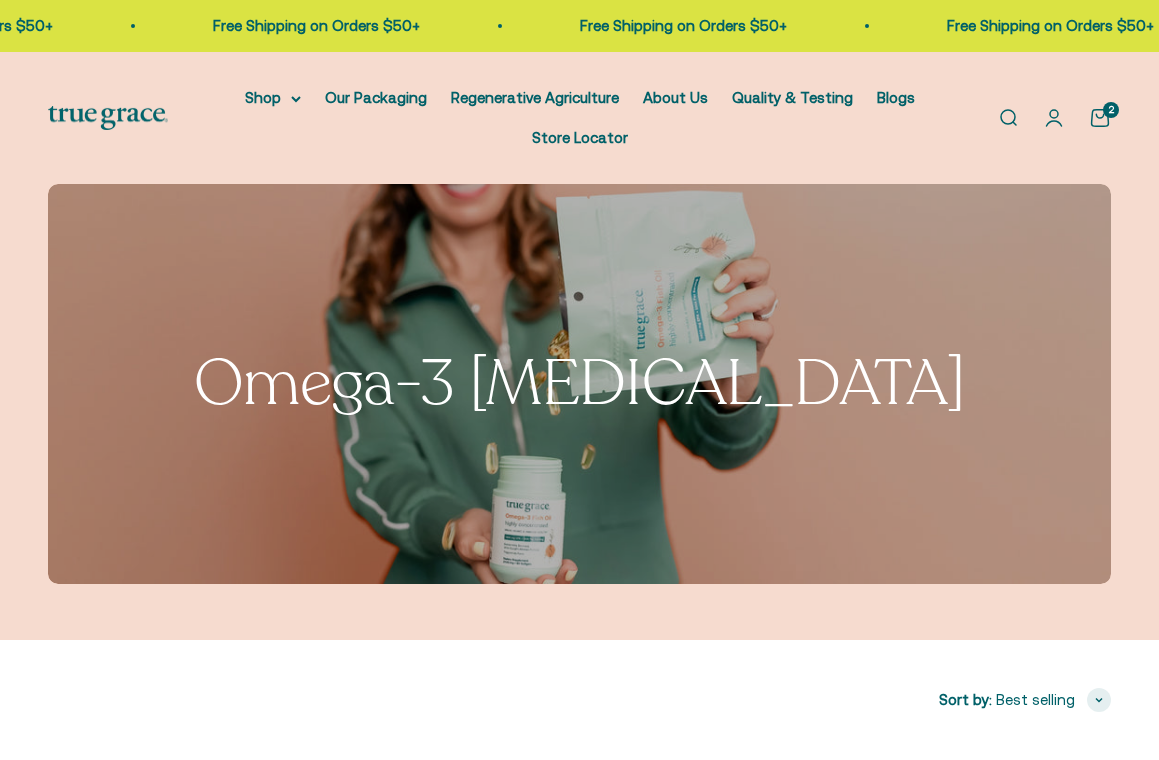 scroll, scrollTop: 0, scrollLeft: 0, axis: both 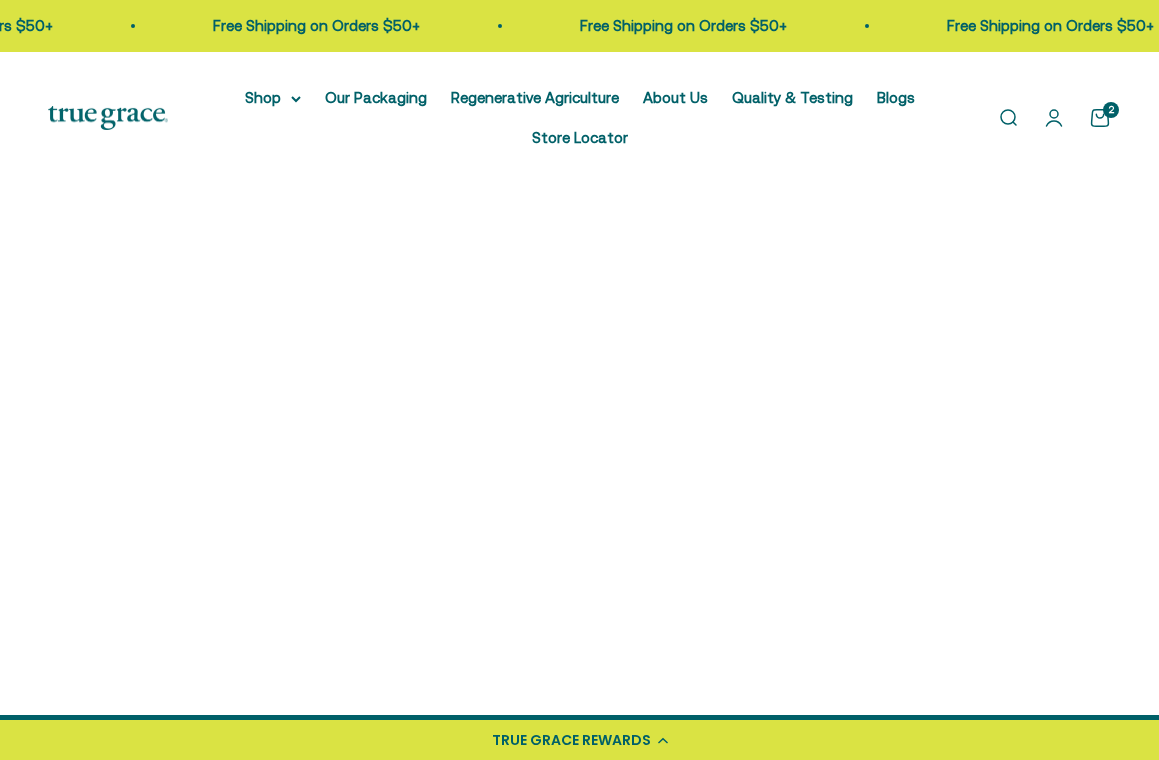 click at bounding box center (308, 288) 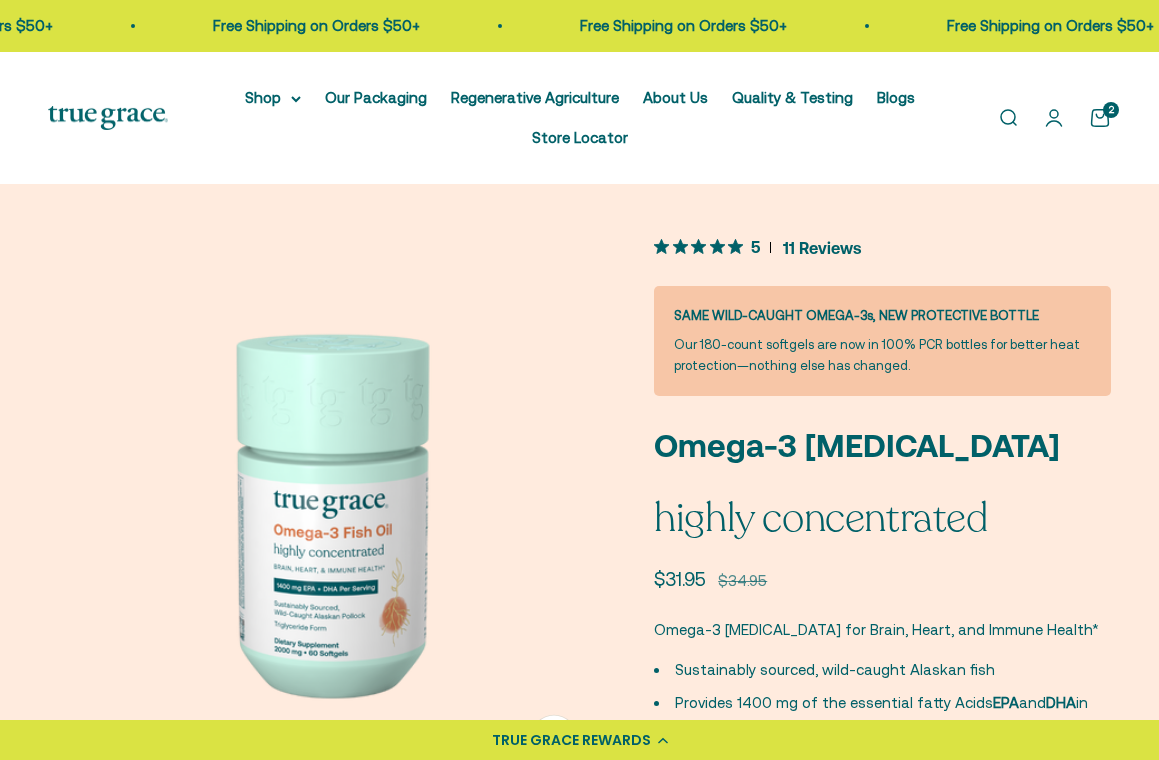 scroll, scrollTop: 0, scrollLeft: 0, axis: both 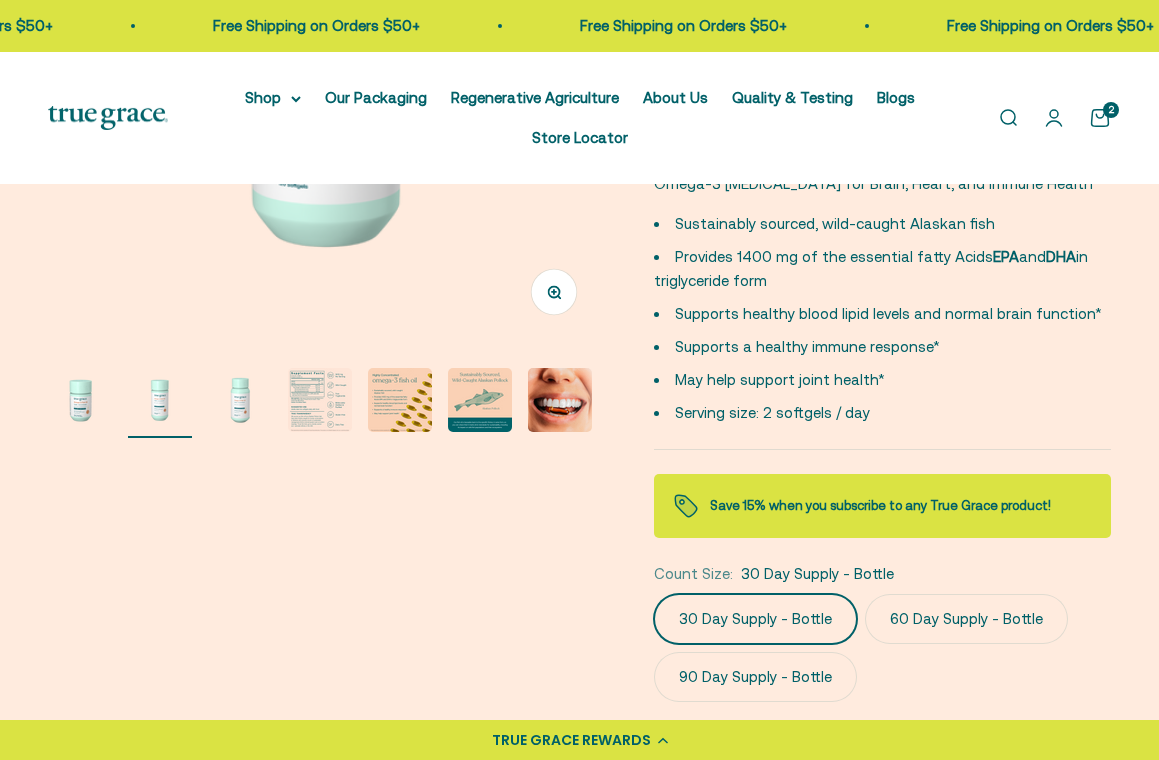 click at bounding box center (480, 400) 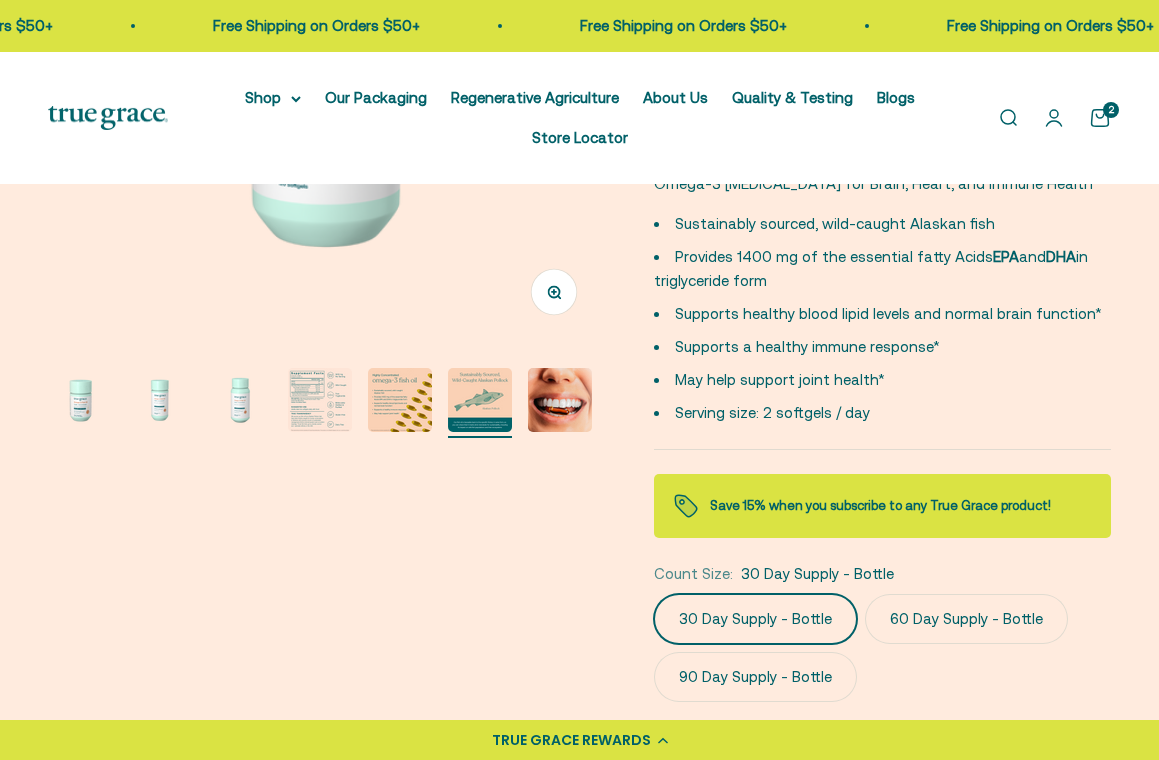 scroll, scrollTop: 0, scrollLeft: 153, axis: horizontal 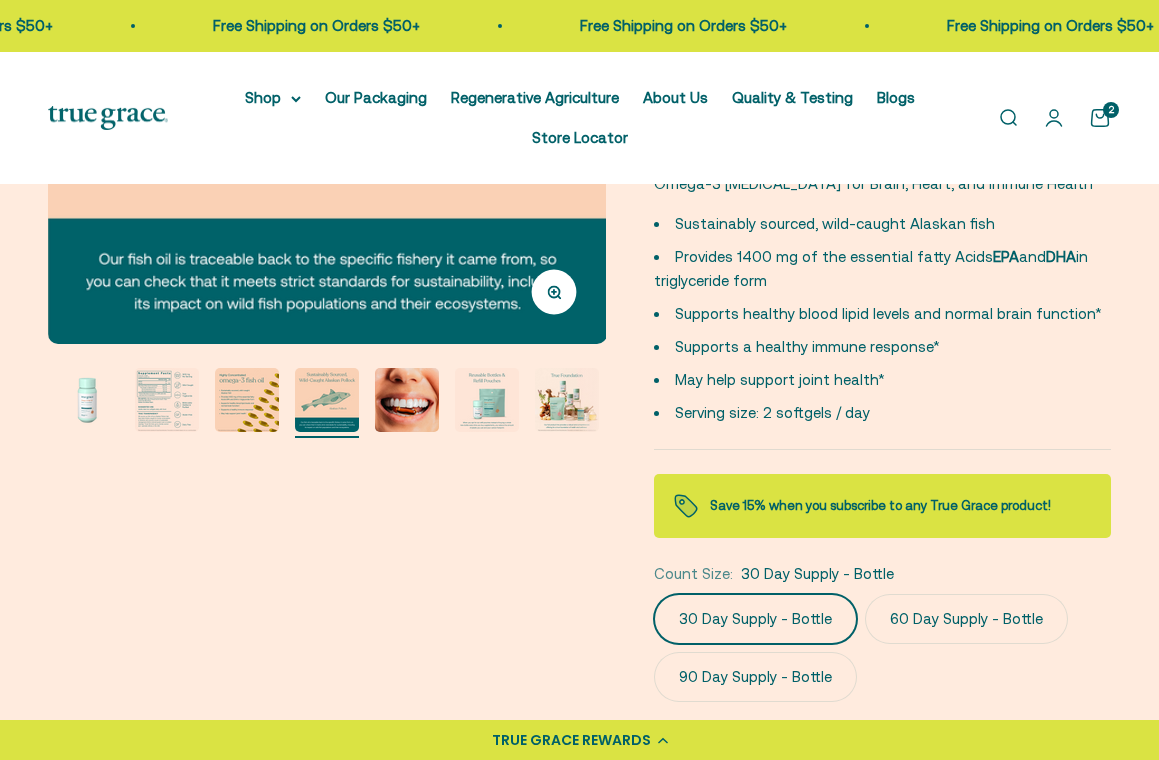 click at bounding box center (407, 400) 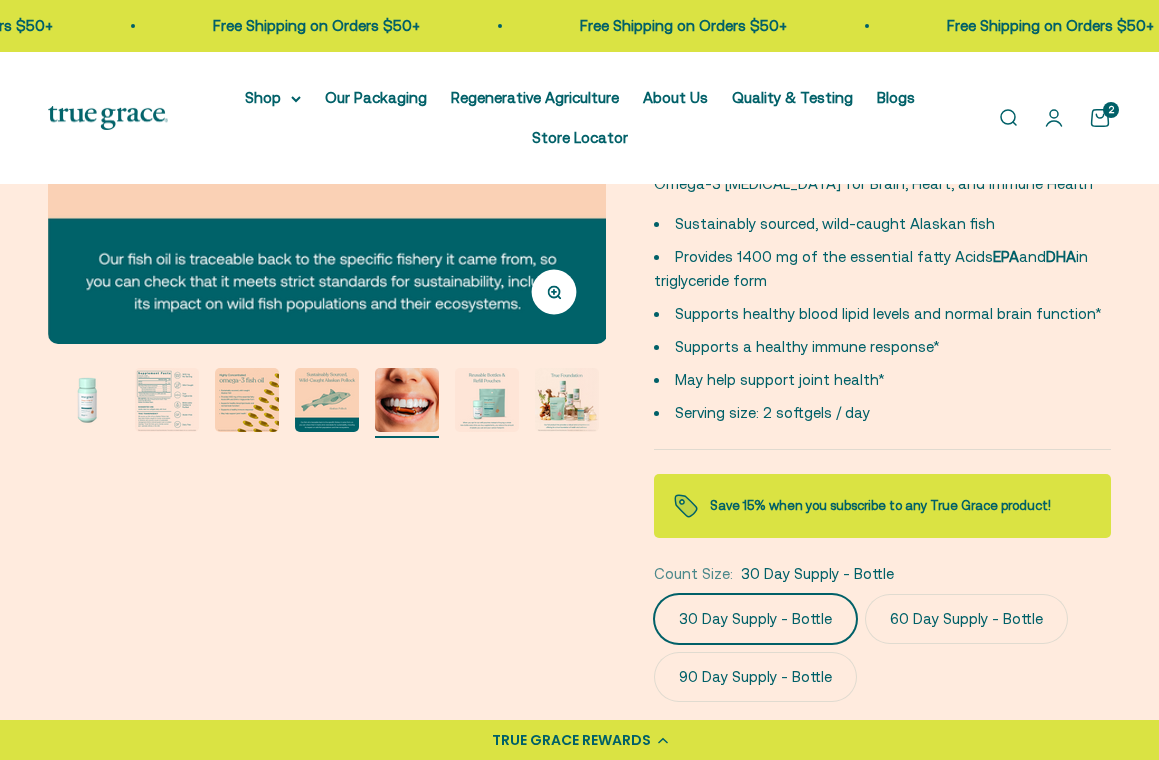 scroll, scrollTop: 0, scrollLeft: 233, axis: horizontal 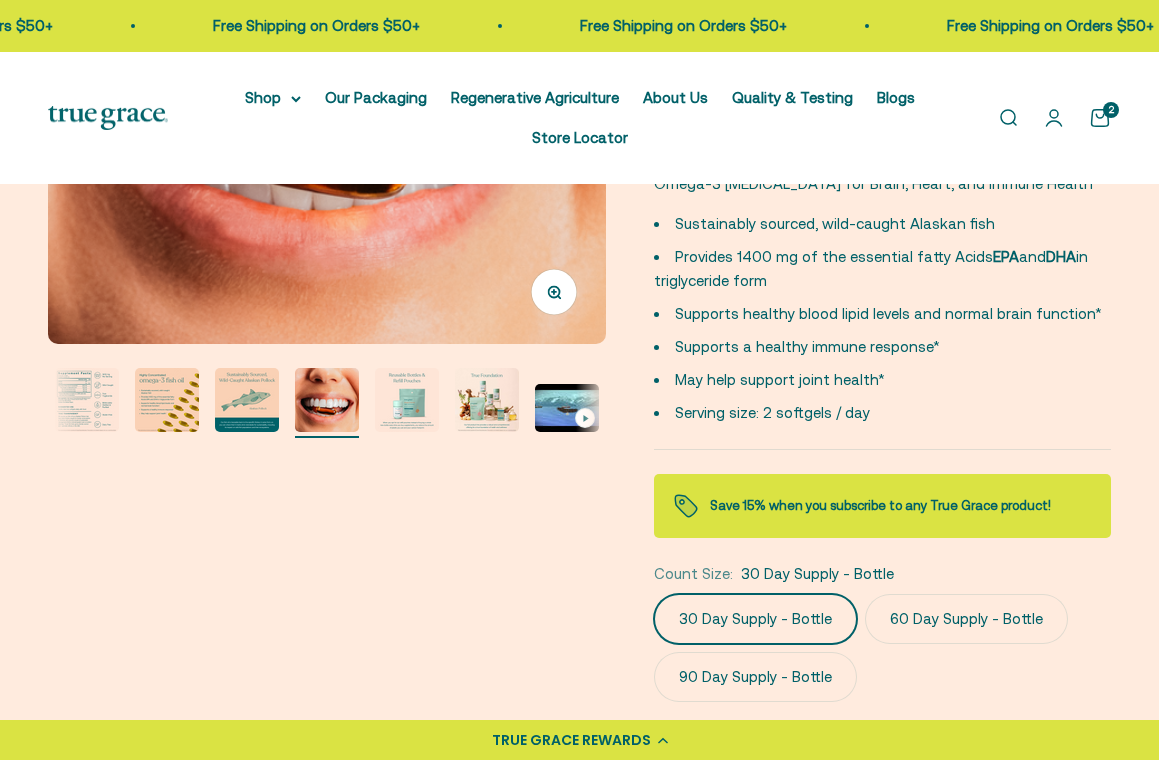click at bounding box center [327, 400] 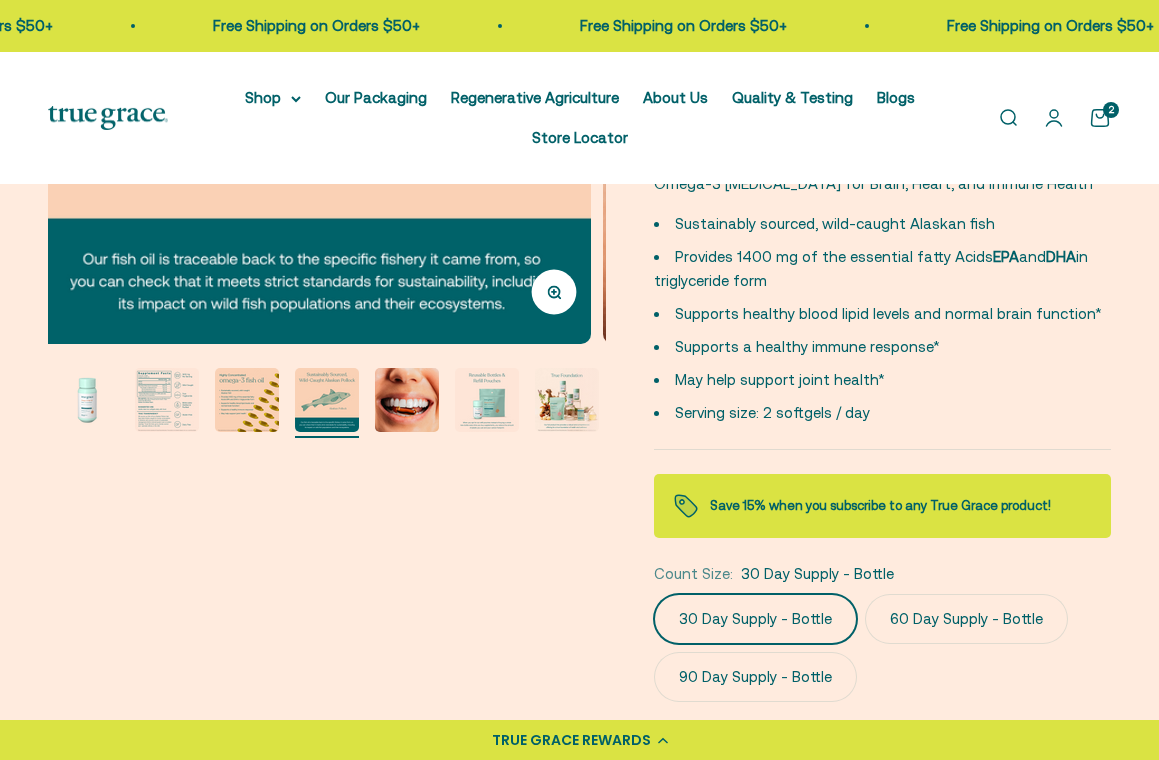 scroll, scrollTop: 0, scrollLeft: 2851, axis: horizontal 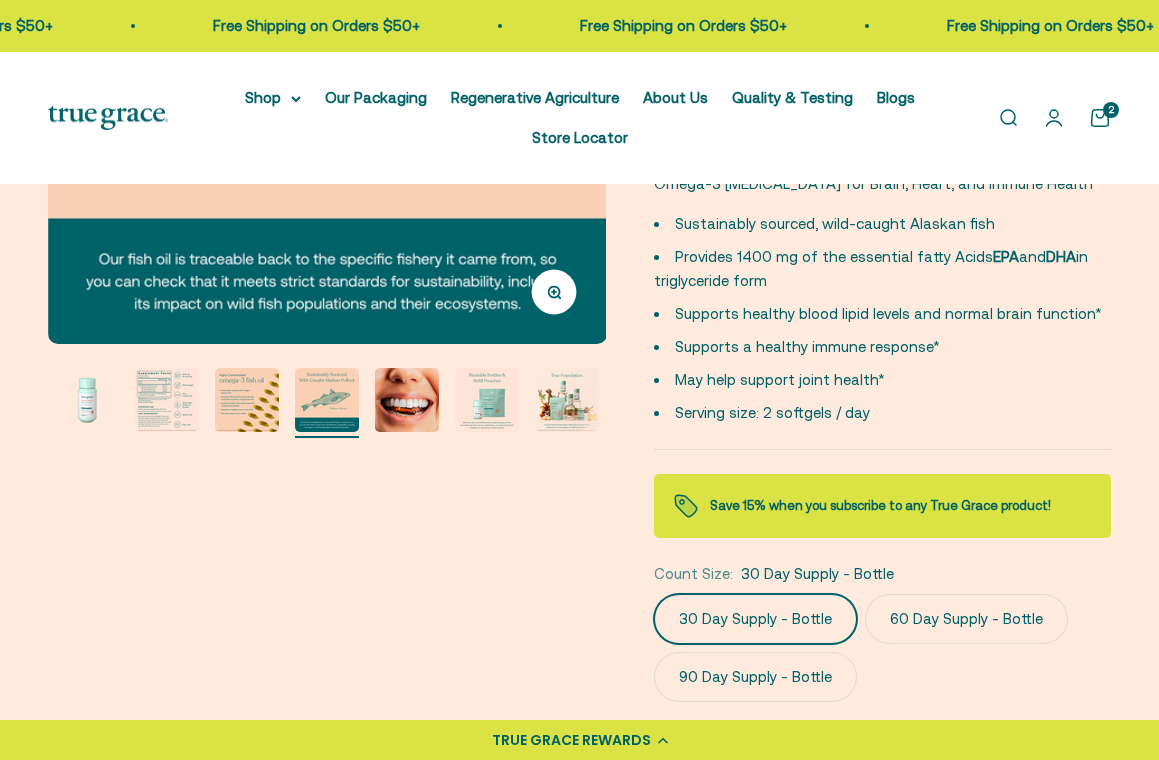 click at bounding box center (487, 400) 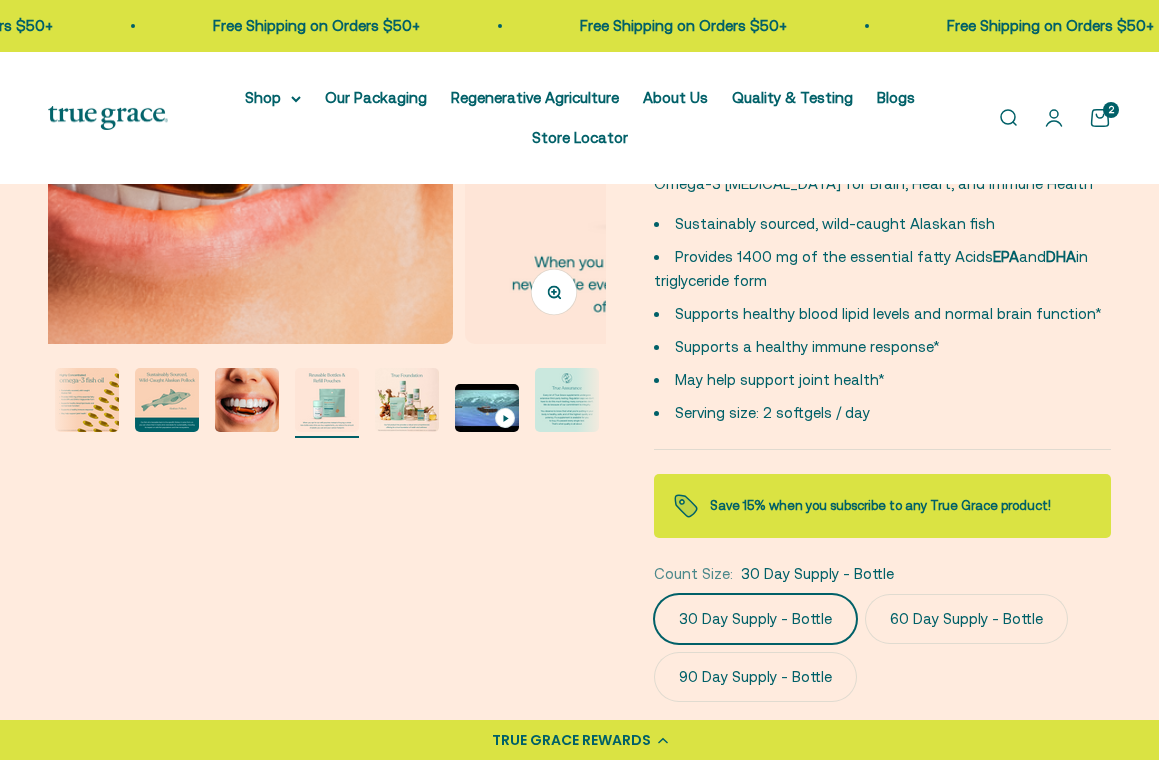 scroll, scrollTop: 0, scrollLeft: 3992, axis: horizontal 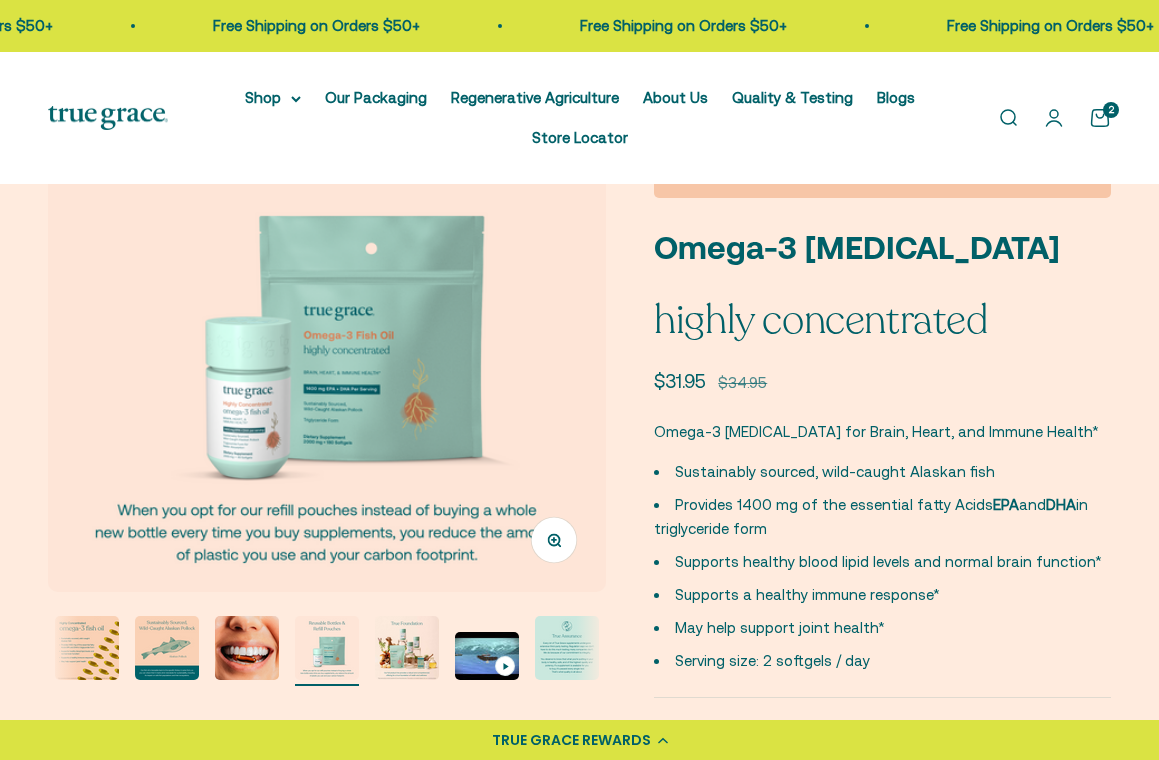 click at bounding box center [327, 313] 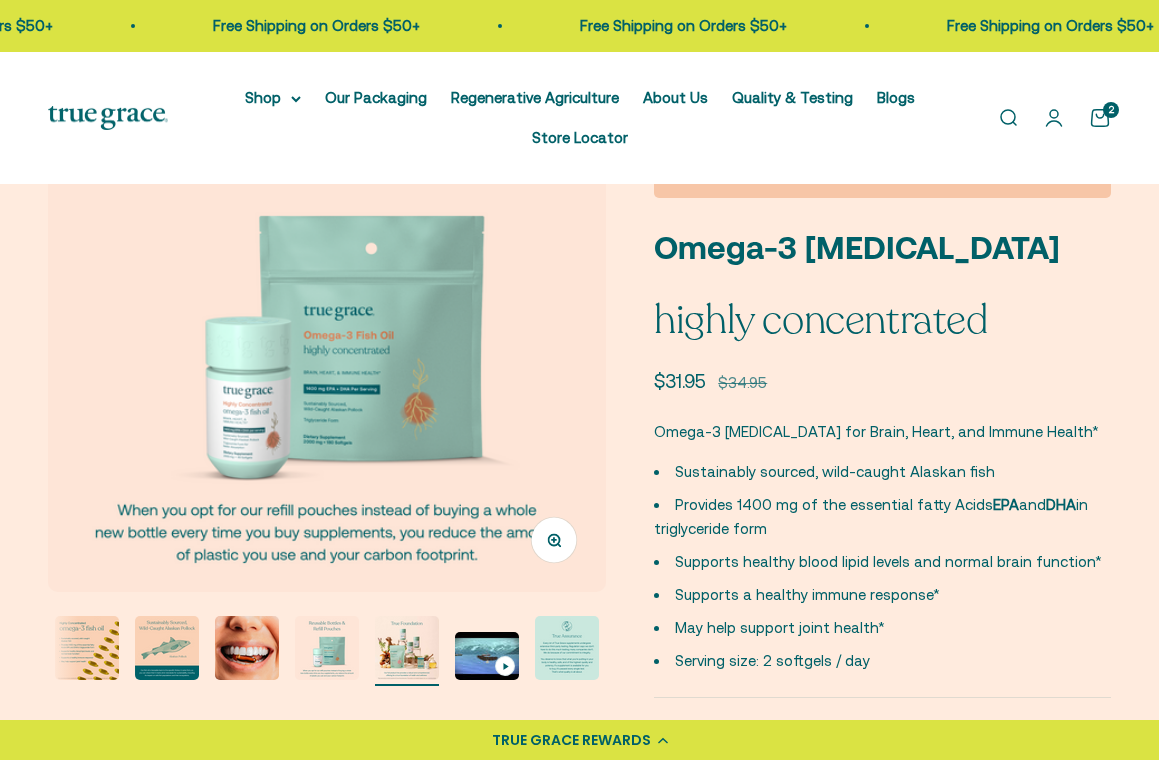 scroll, scrollTop: 0, scrollLeft: 386, axis: horizontal 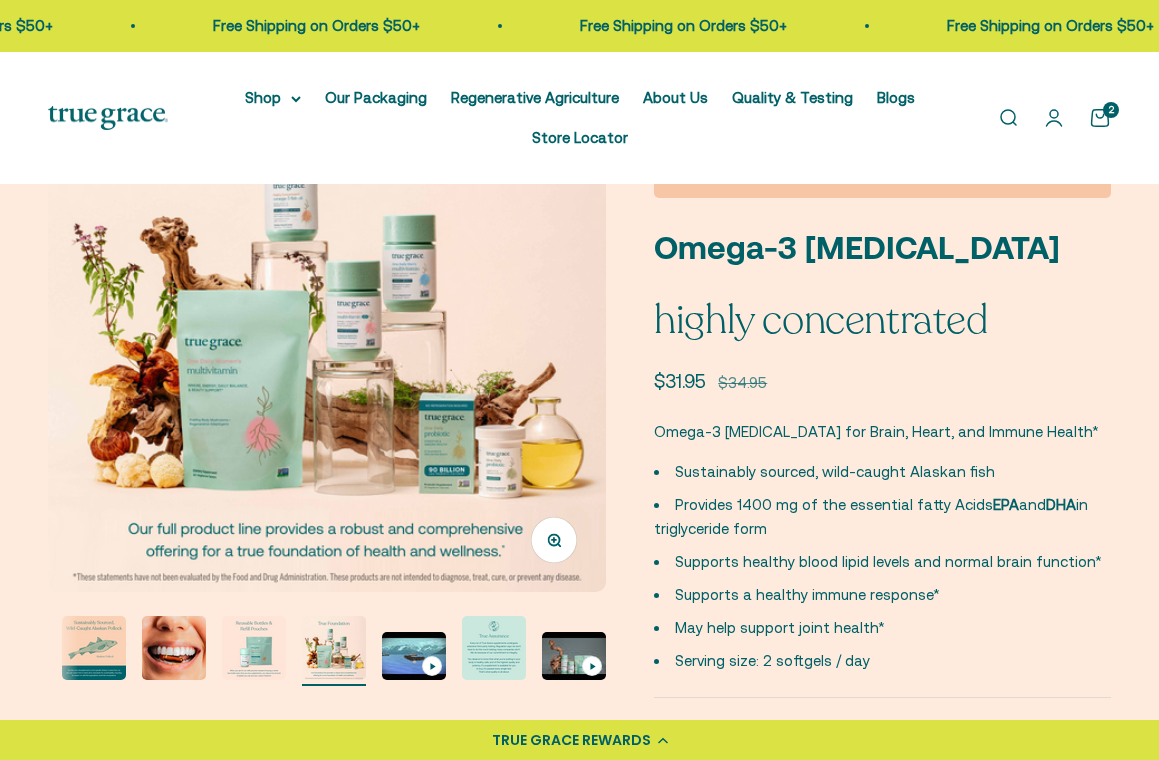 click at bounding box center (327, 313) 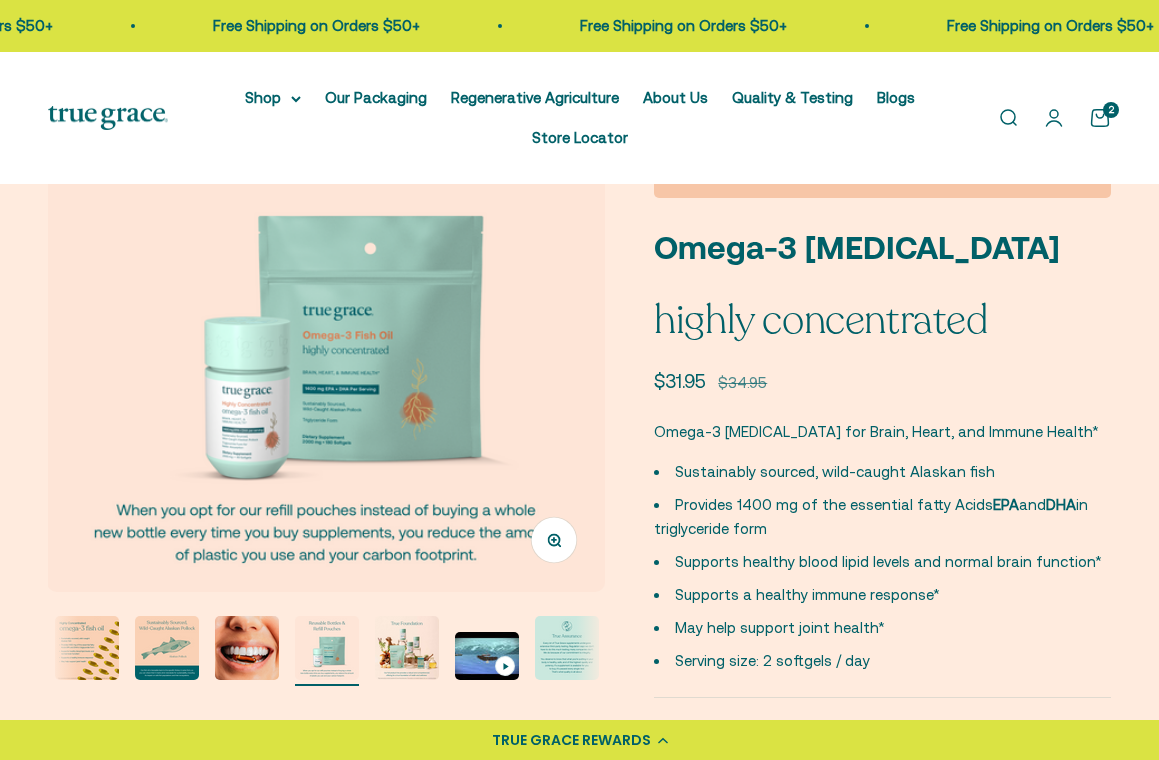 scroll, scrollTop: 0, scrollLeft: 3992, axis: horizontal 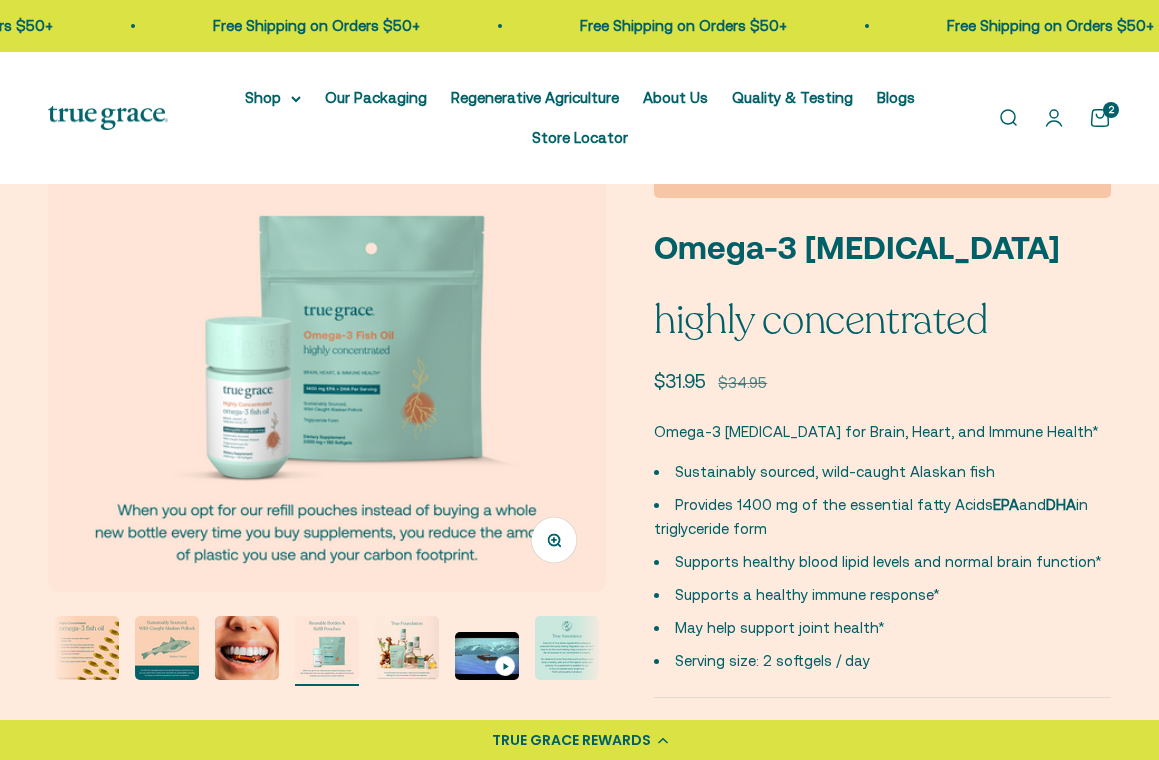 click at bounding box center (327, 648) 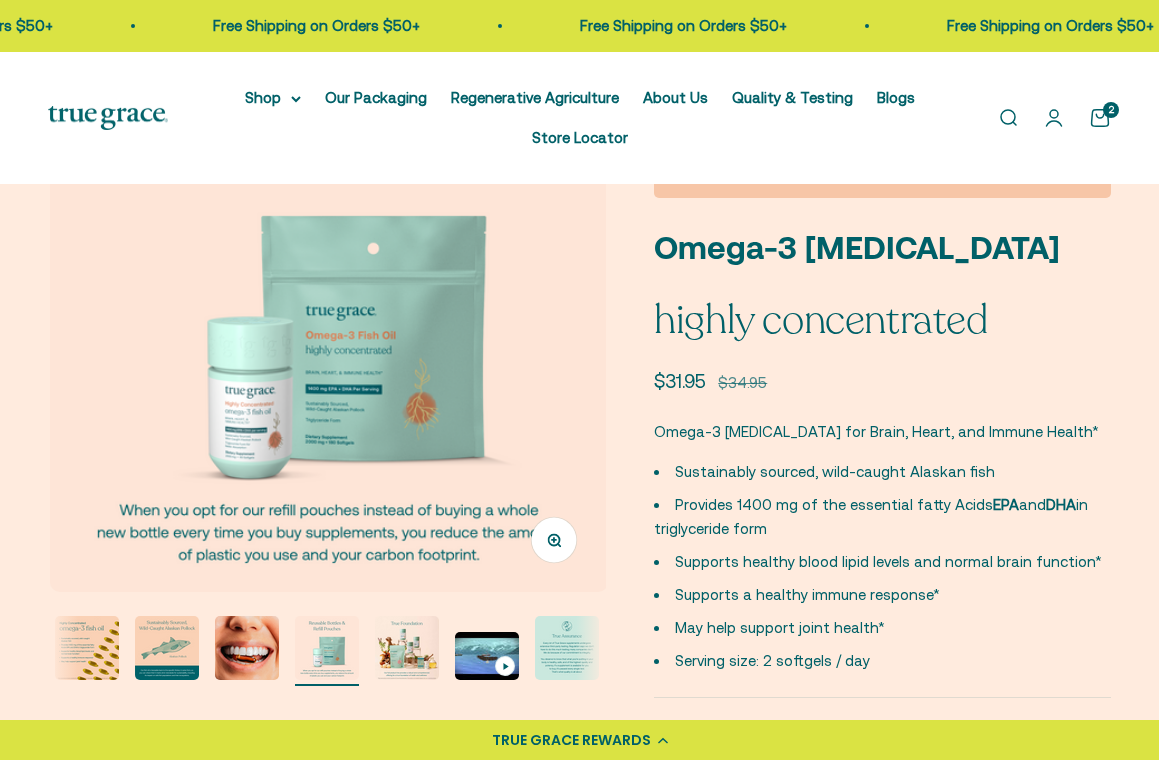 scroll, scrollTop: 0, scrollLeft: 3992, axis: horizontal 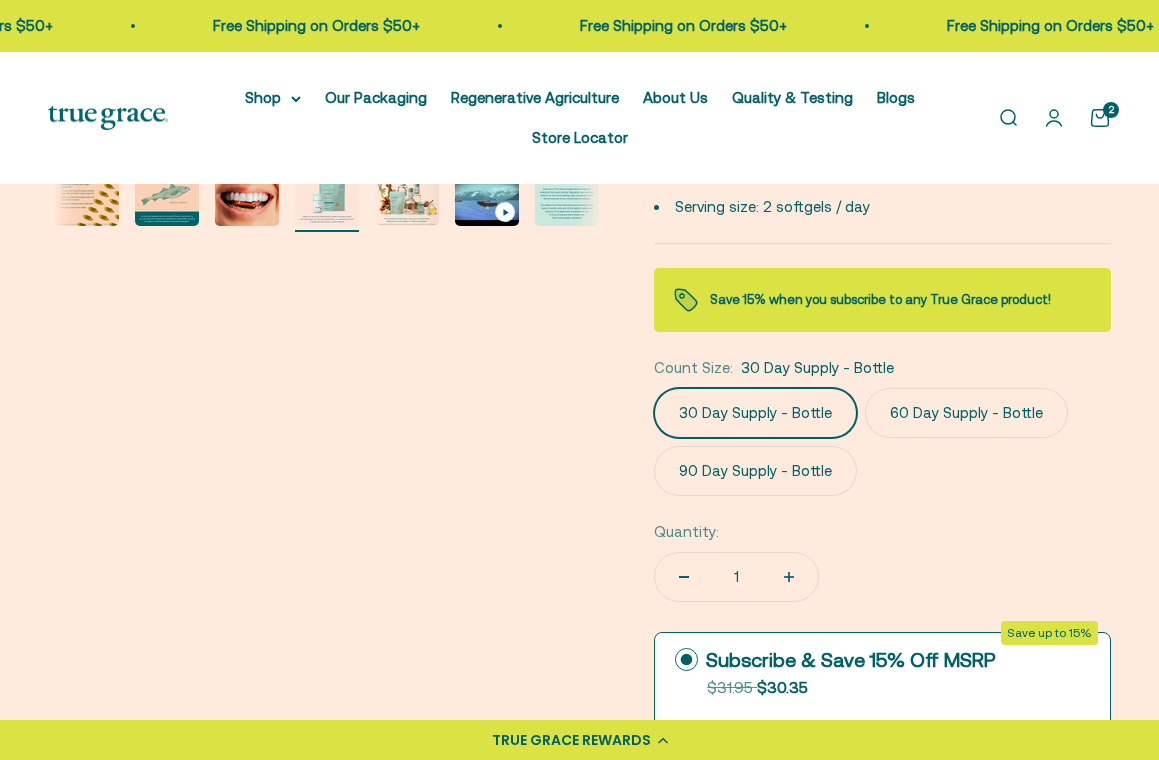 drag, startPoint x: 745, startPoint y: 401, endPoint x: 728, endPoint y: 403, distance: 17.117243 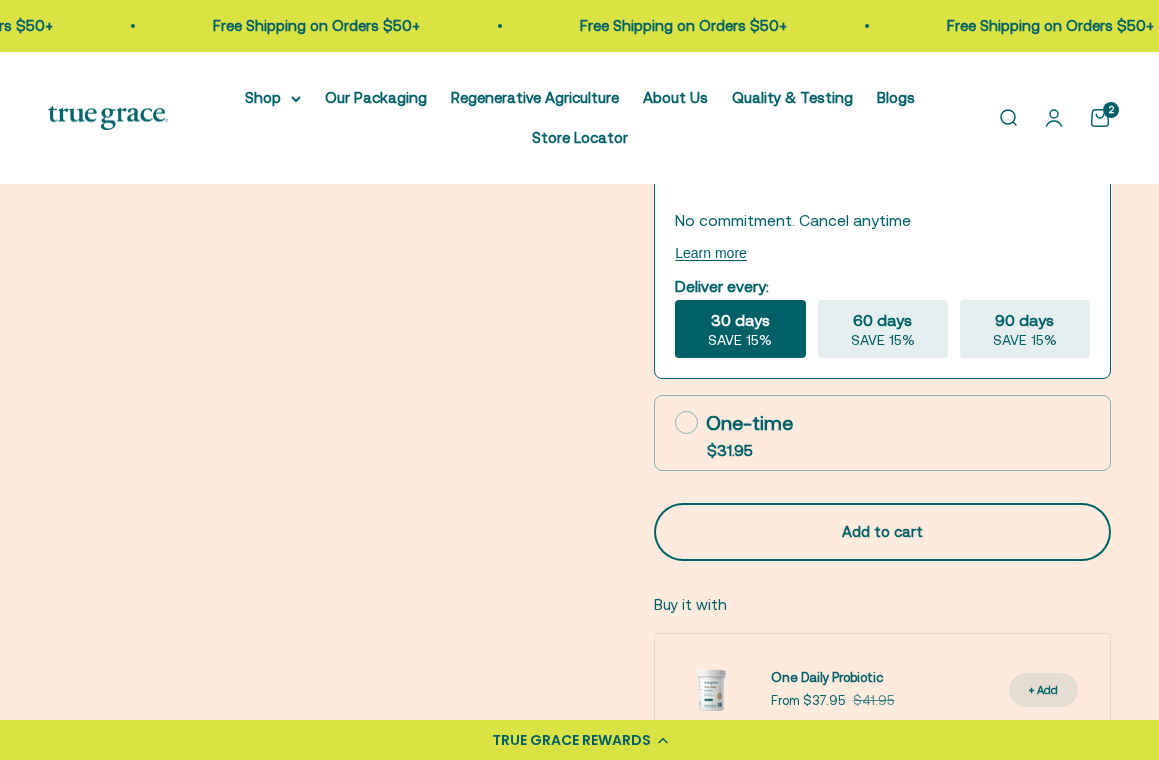 scroll, scrollTop: 1168, scrollLeft: 0, axis: vertical 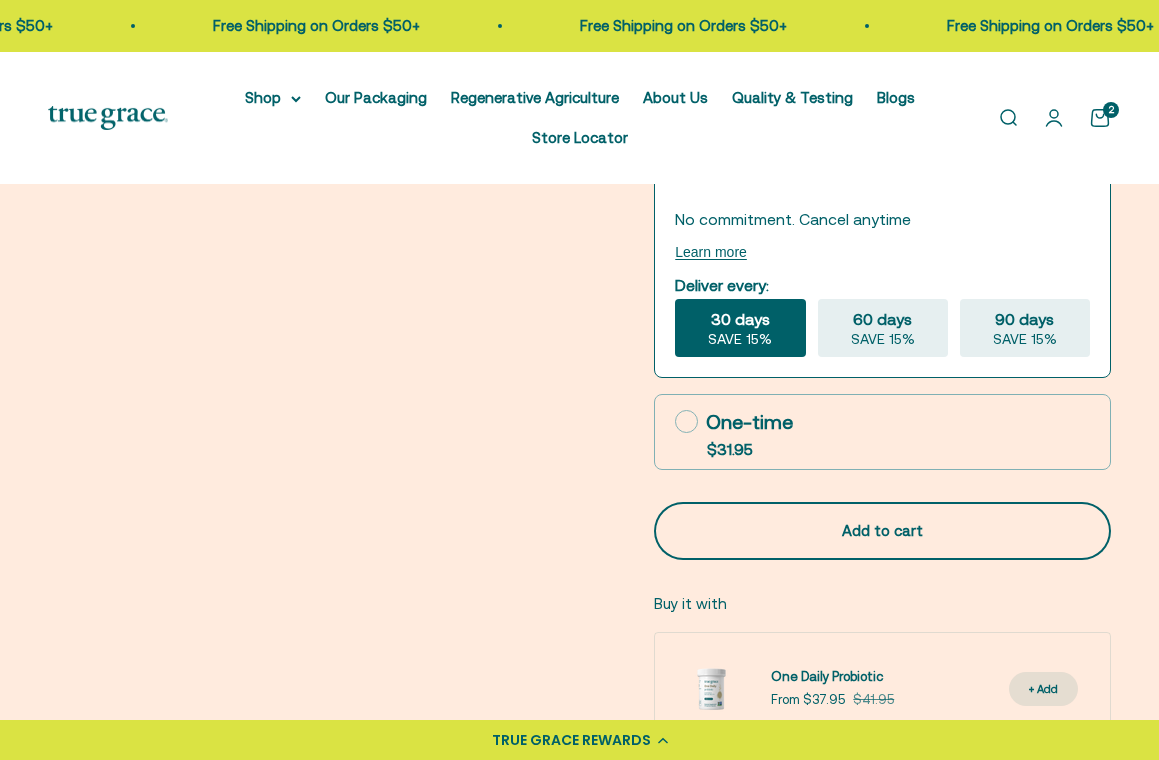 click on "Add to cart" at bounding box center (882, 531) 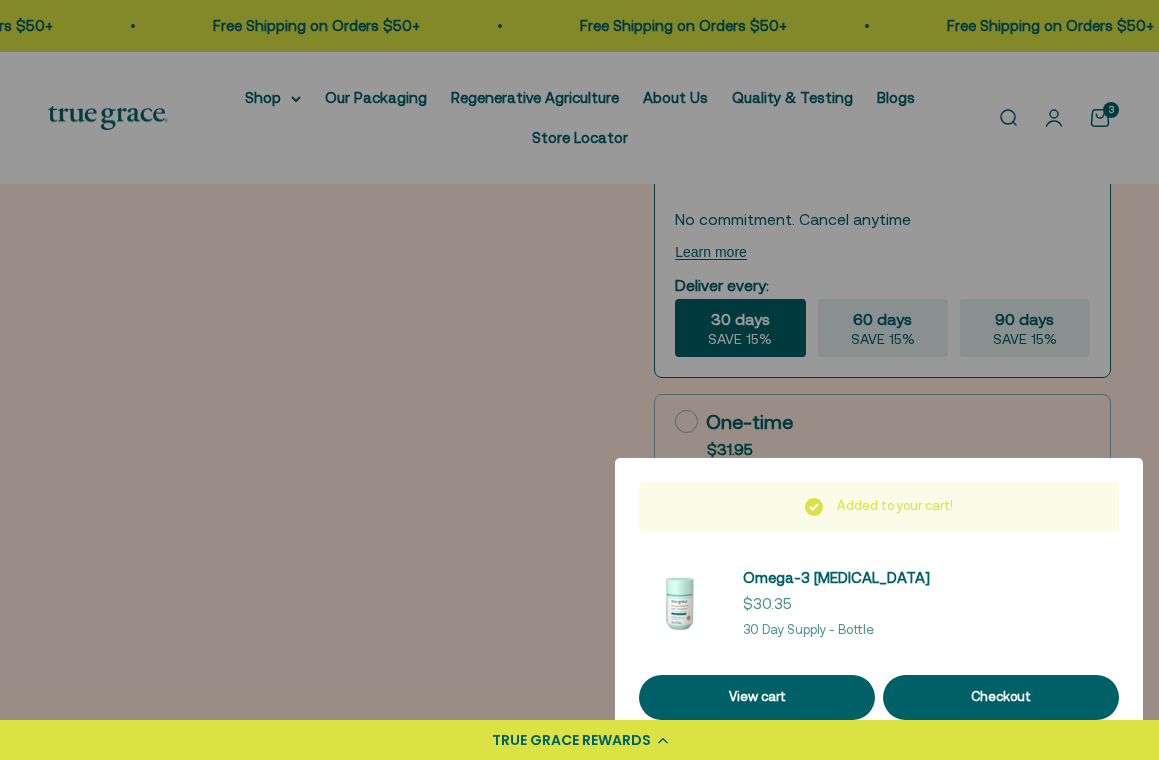 click at bounding box center (579, 380) 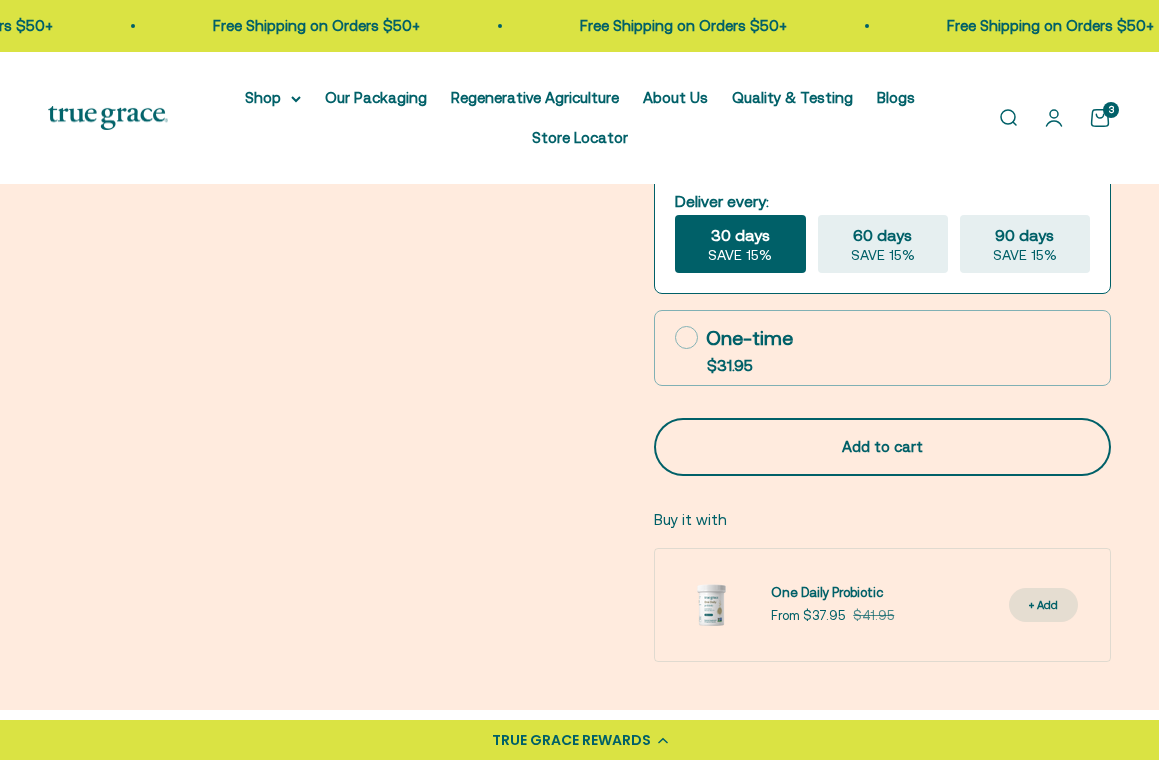 scroll, scrollTop: 1263, scrollLeft: 0, axis: vertical 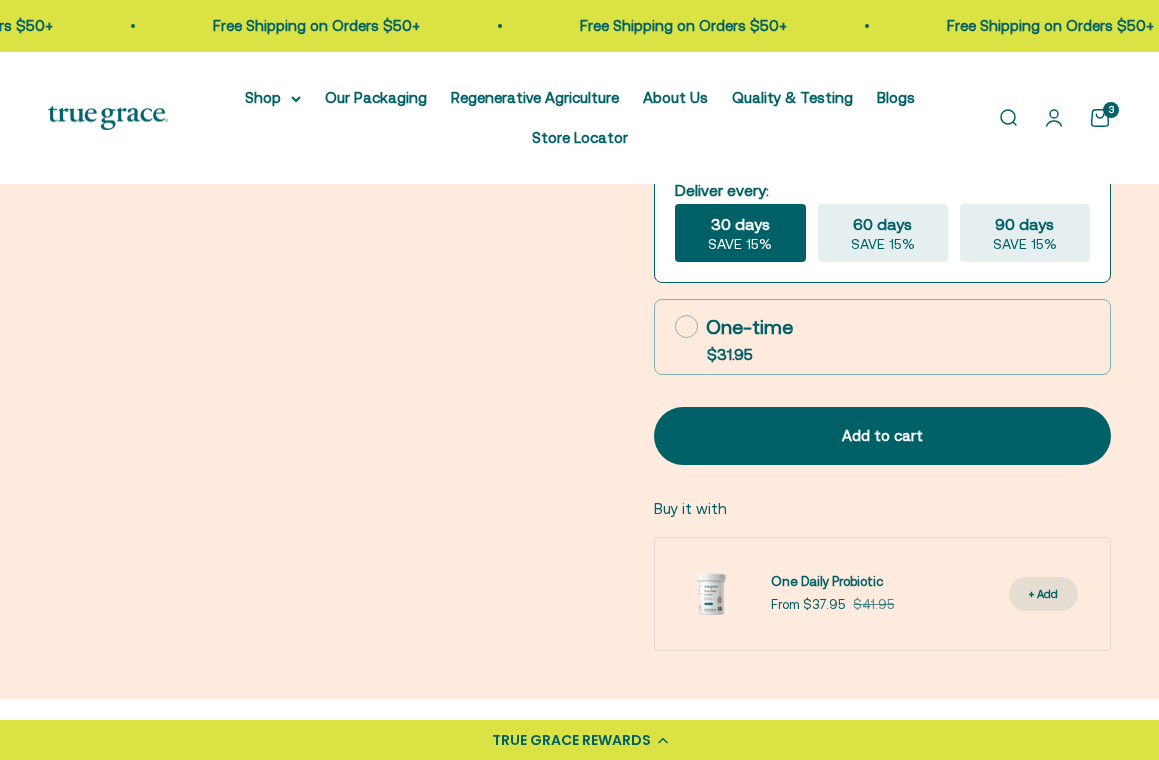 click 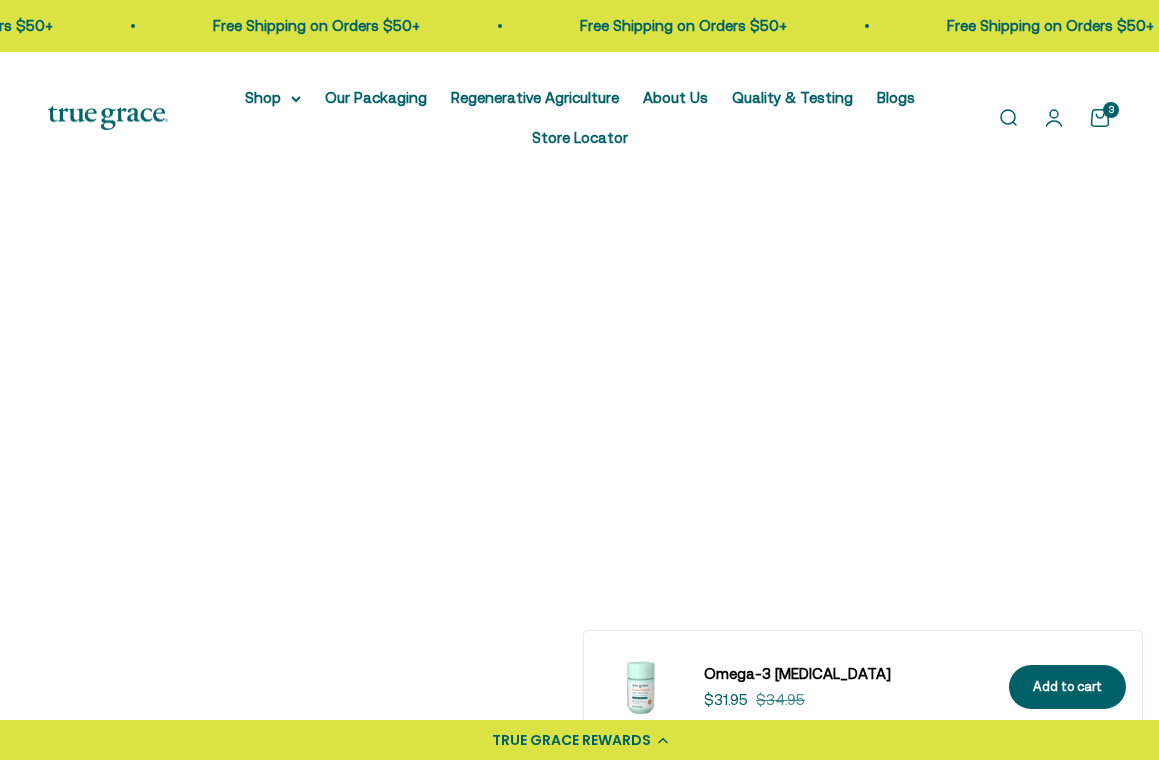 scroll, scrollTop: 2556, scrollLeft: 0, axis: vertical 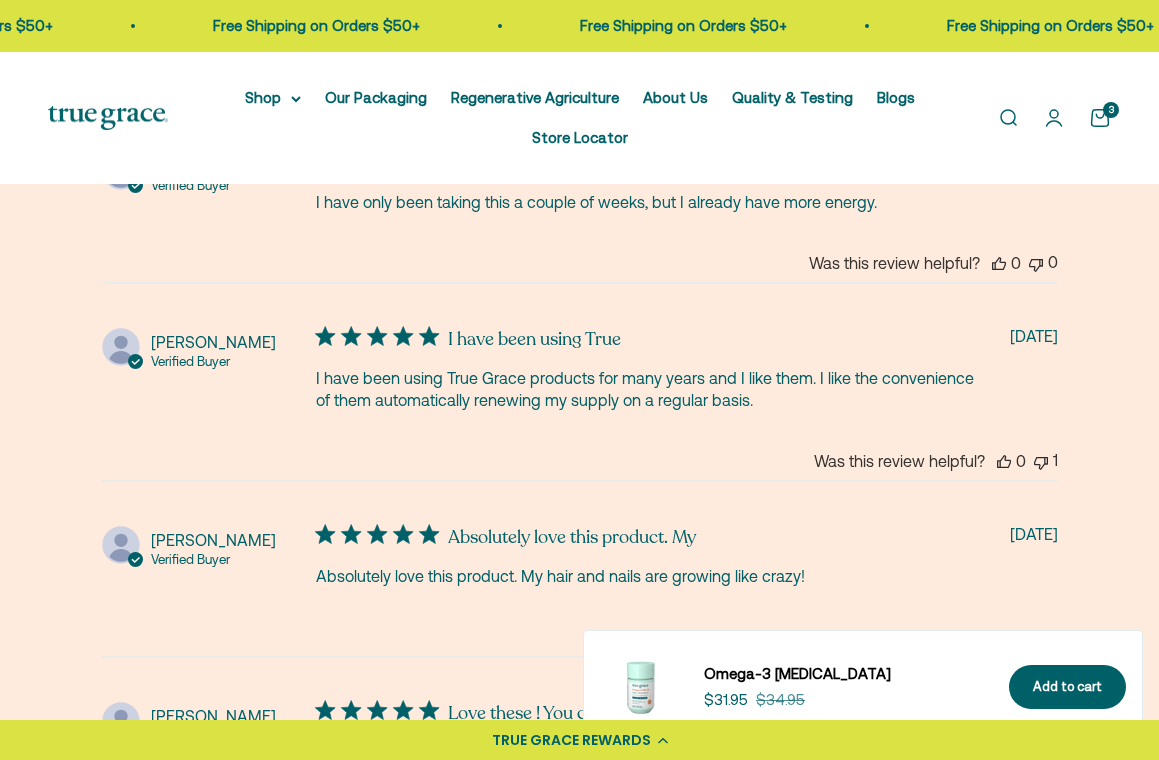 click on "Open cart
3" at bounding box center [1100, 118] 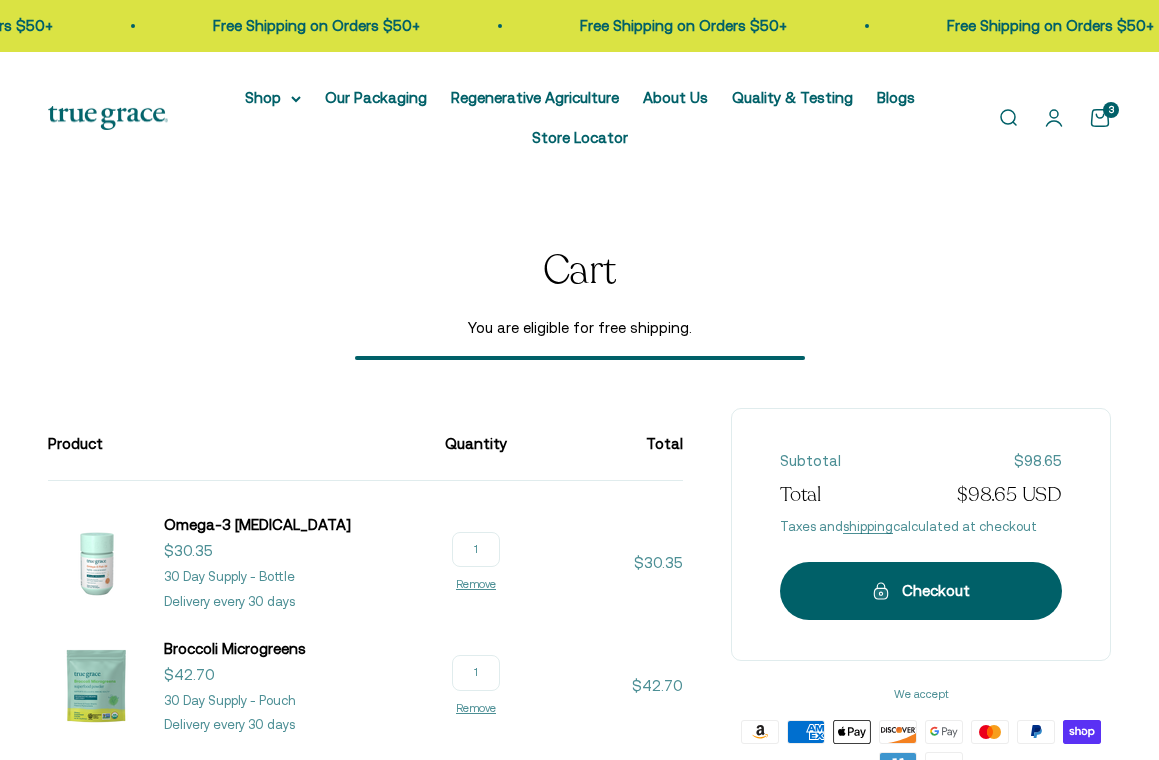 scroll, scrollTop: 0, scrollLeft: 0, axis: both 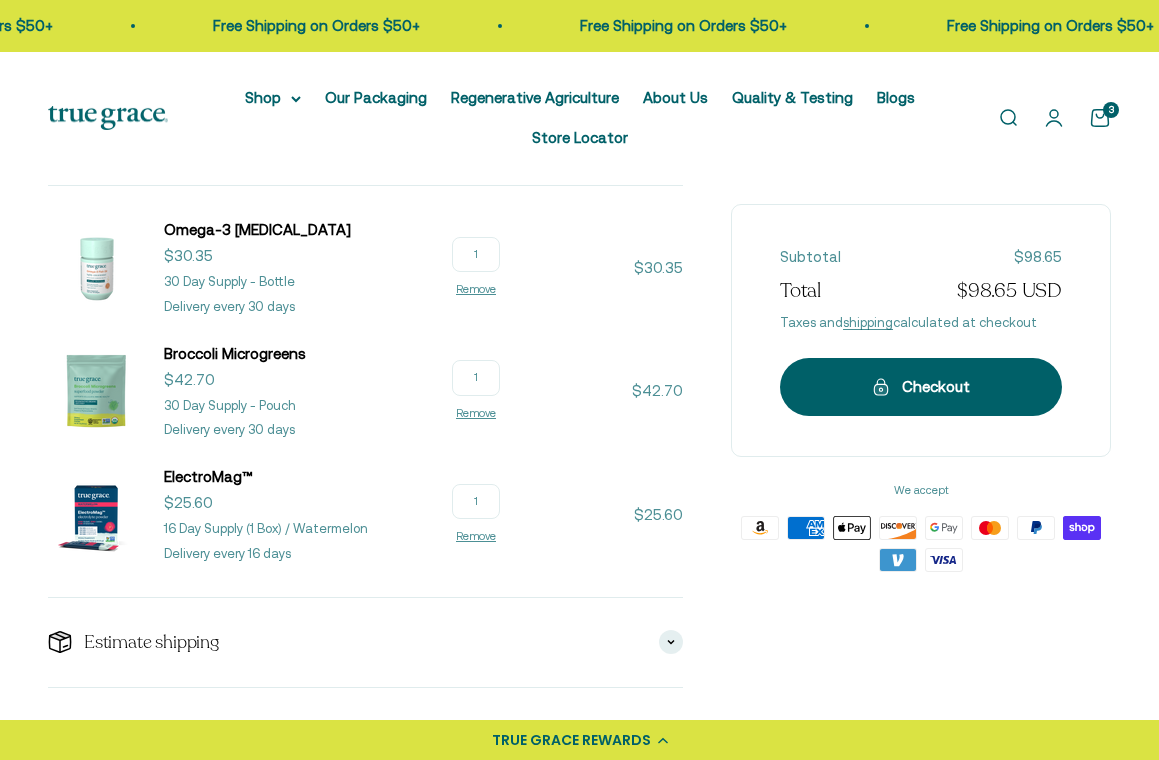 click 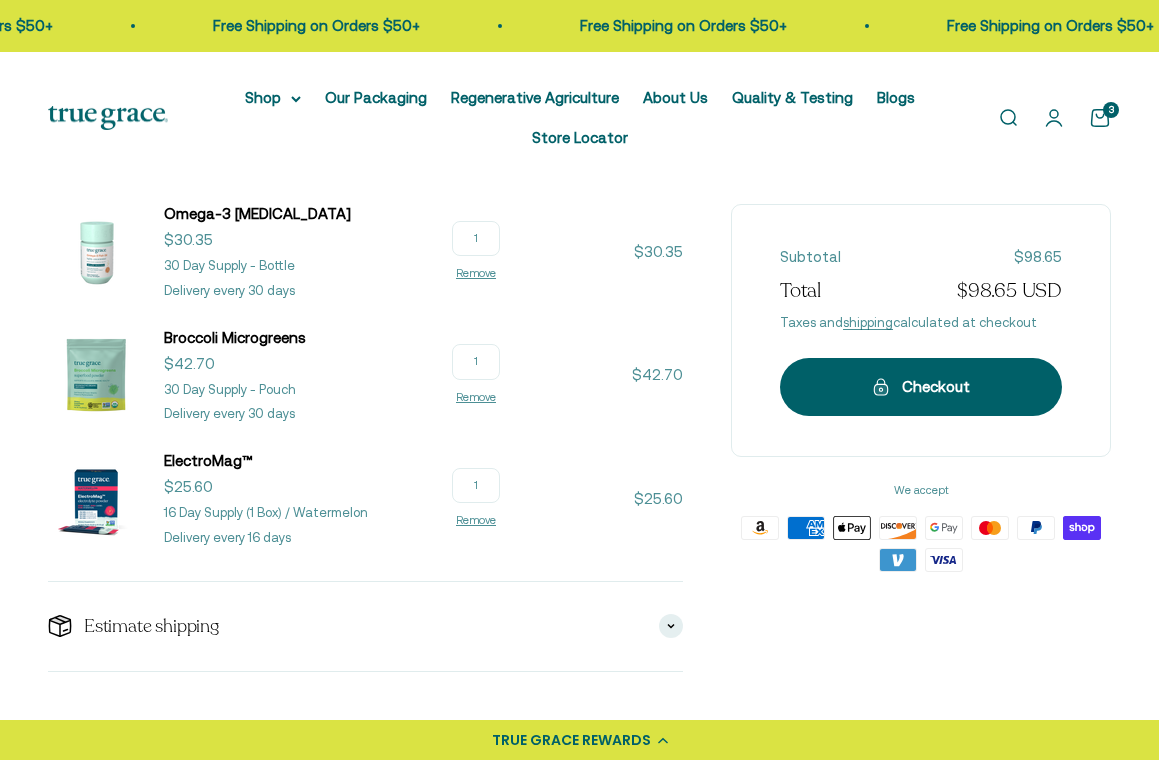 scroll, scrollTop: 313, scrollLeft: 0, axis: vertical 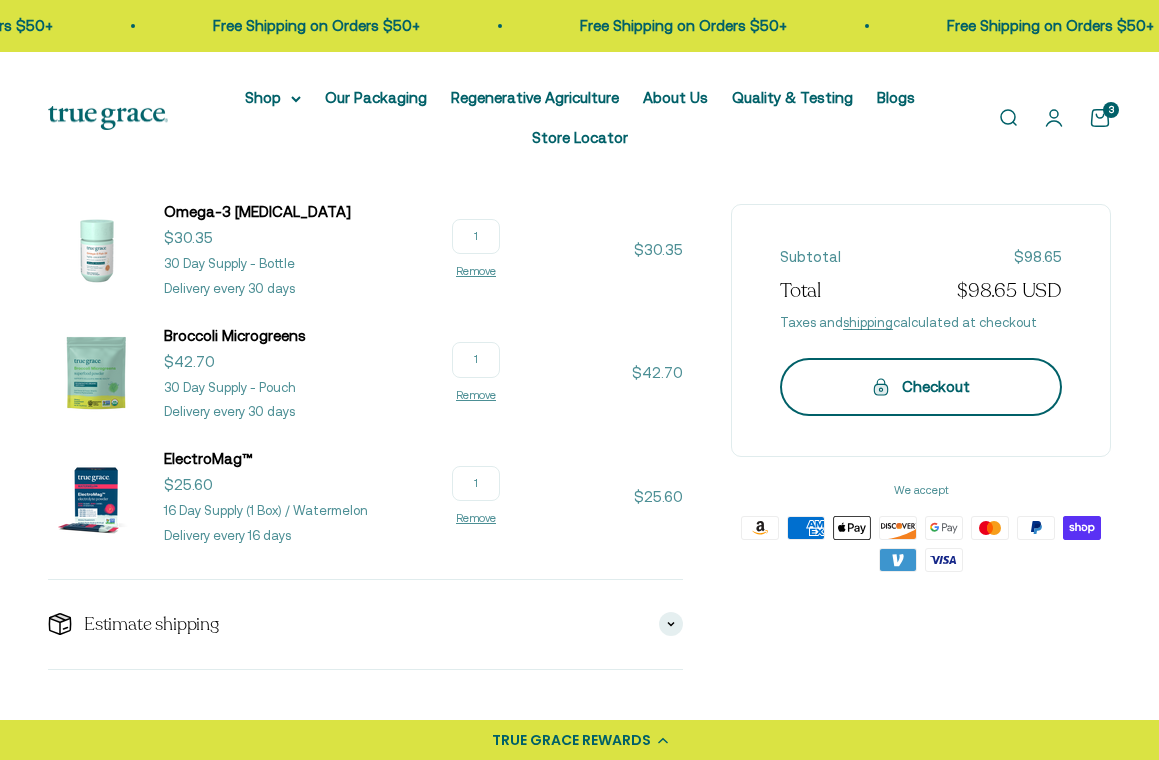click on "Checkout" at bounding box center (921, 387) 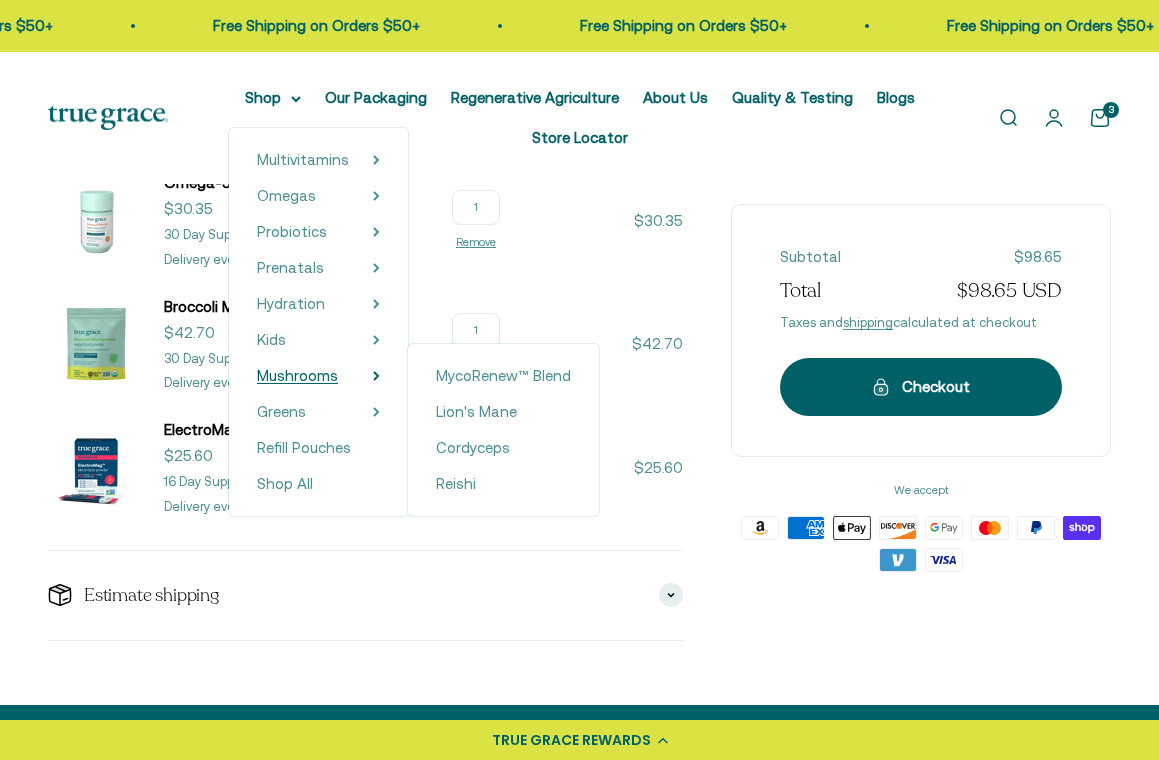 scroll, scrollTop: 338, scrollLeft: 0, axis: vertical 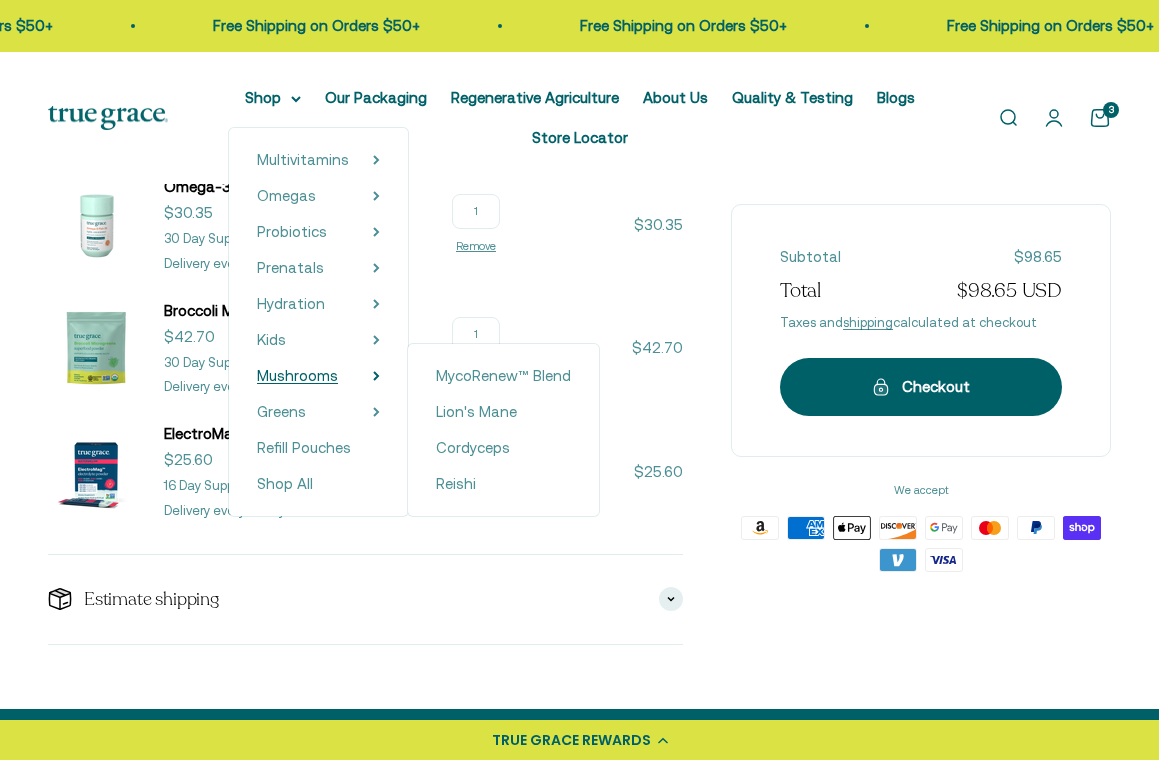 click on "Mushrooms" at bounding box center (297, 375) 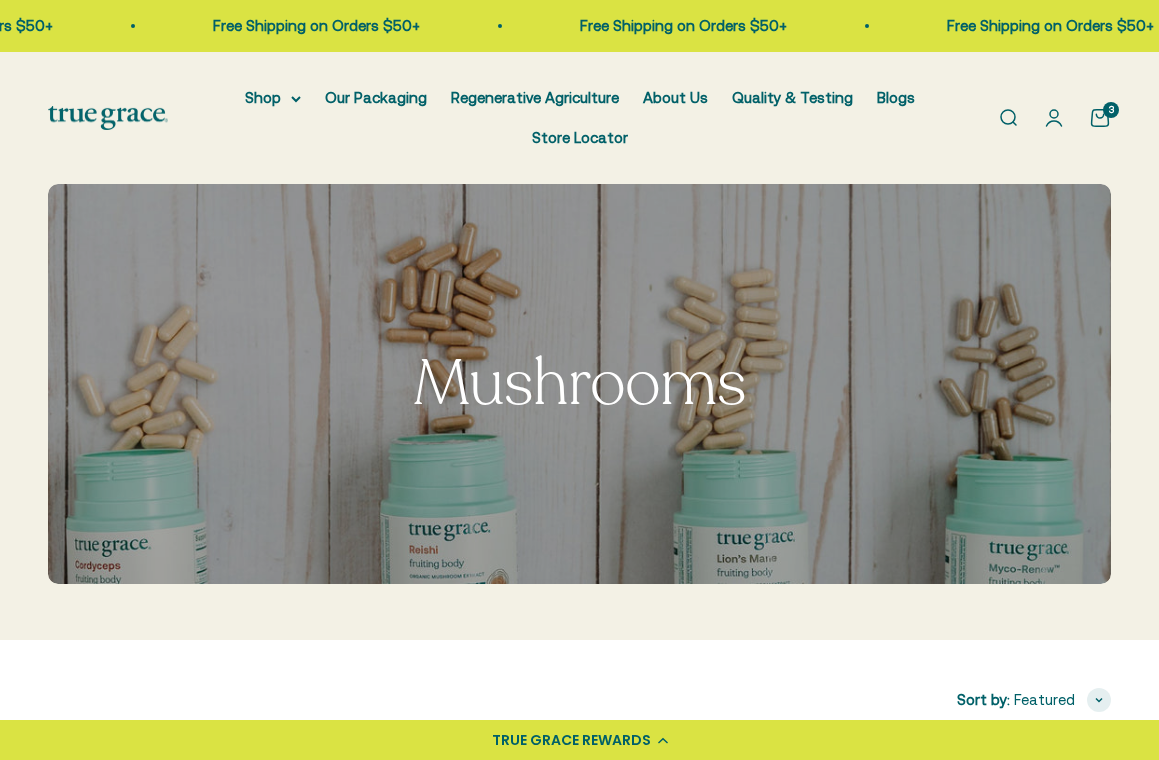 scroll, scrollTop: 0, scrollLeft: 0, axis: both 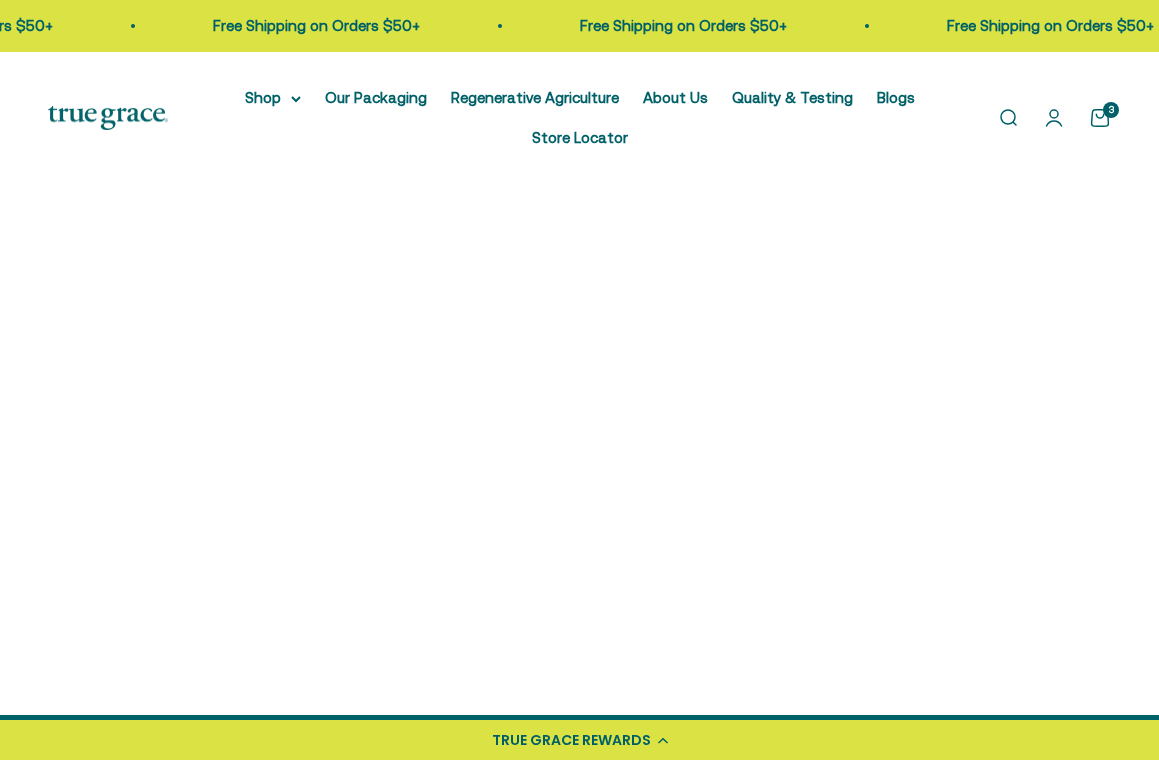 click at bounding box center (308, 288) 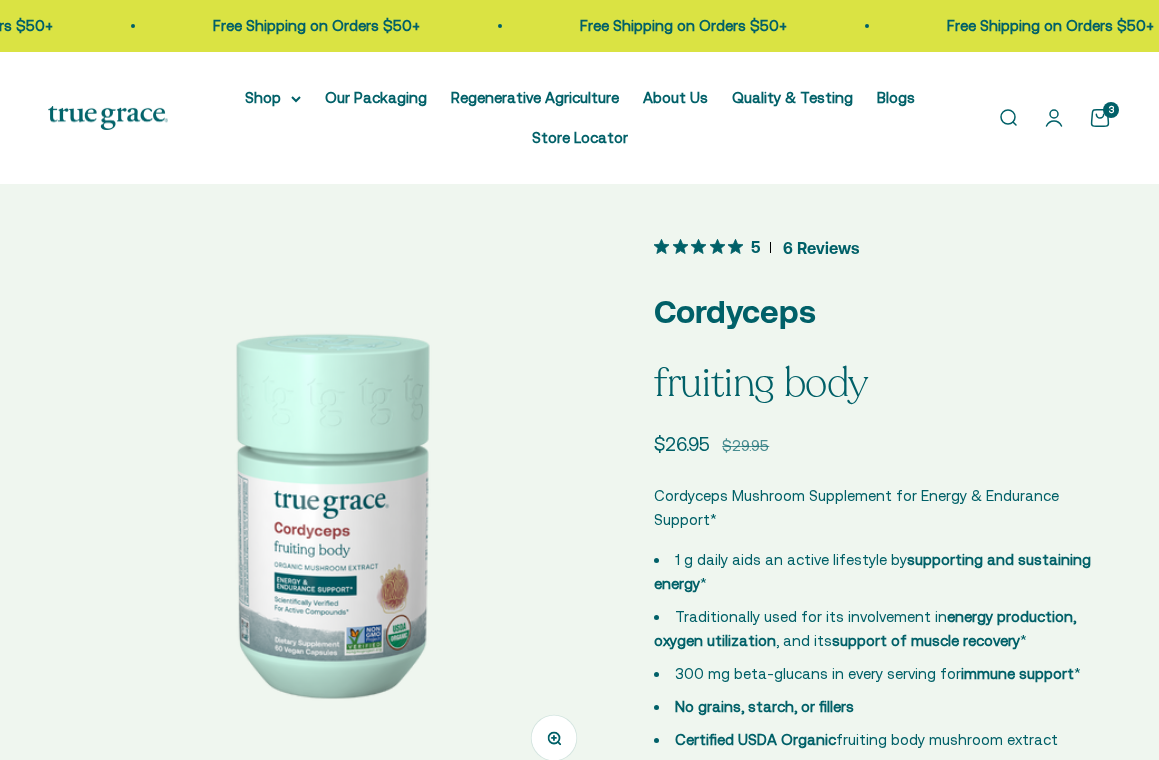scroll, scrollTop: 0, scrollLeft: 0, axis: both 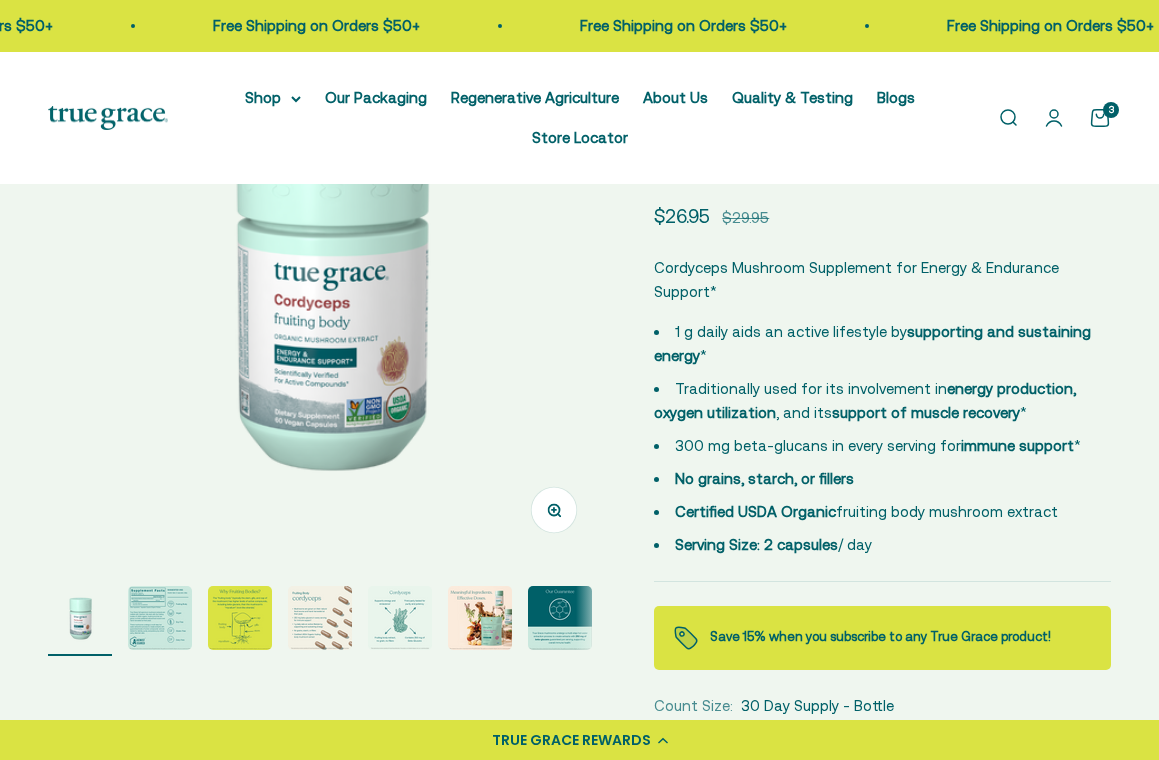 click at bounding box center (327, 283) 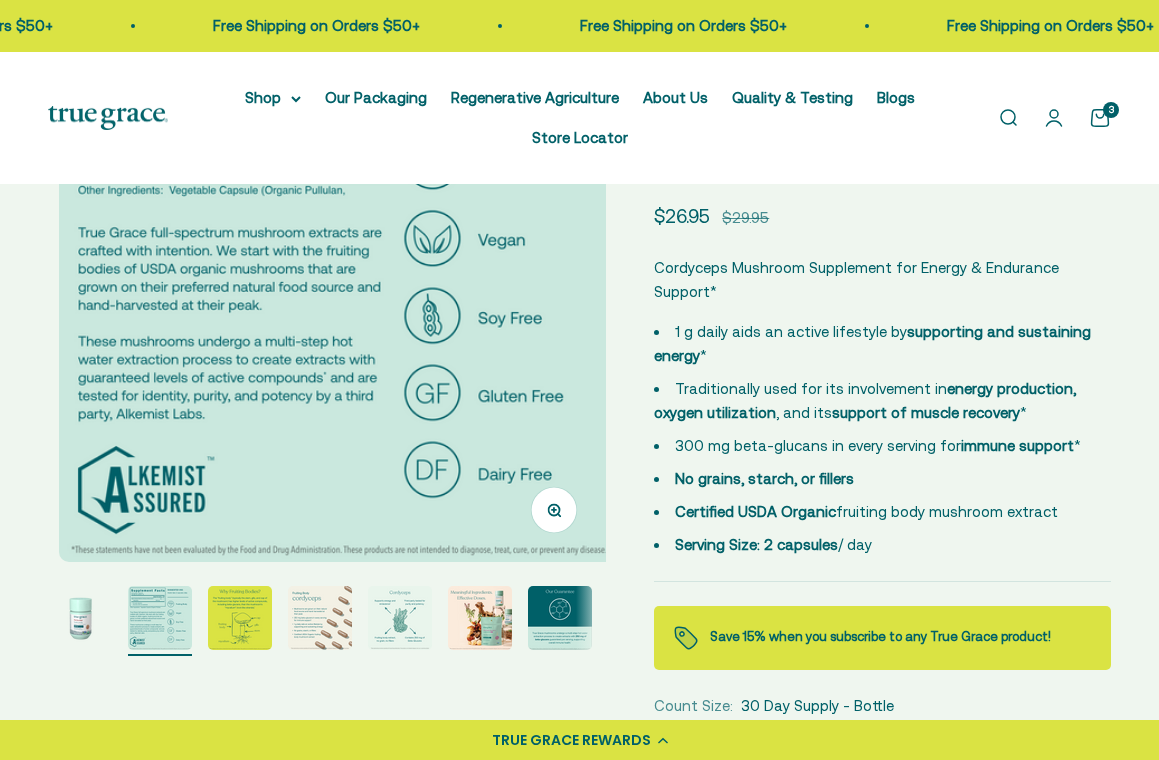 scroll, scrollTop: 0, scrollLeft: 570, axis: horizontal 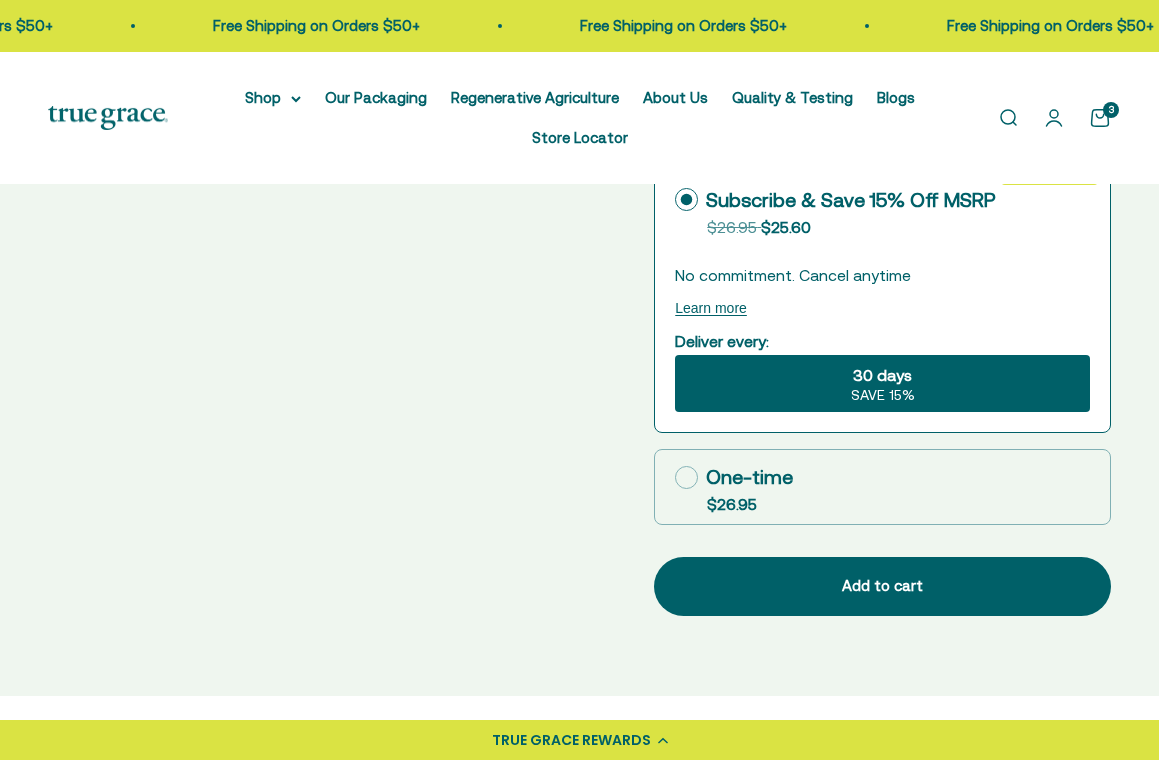 click 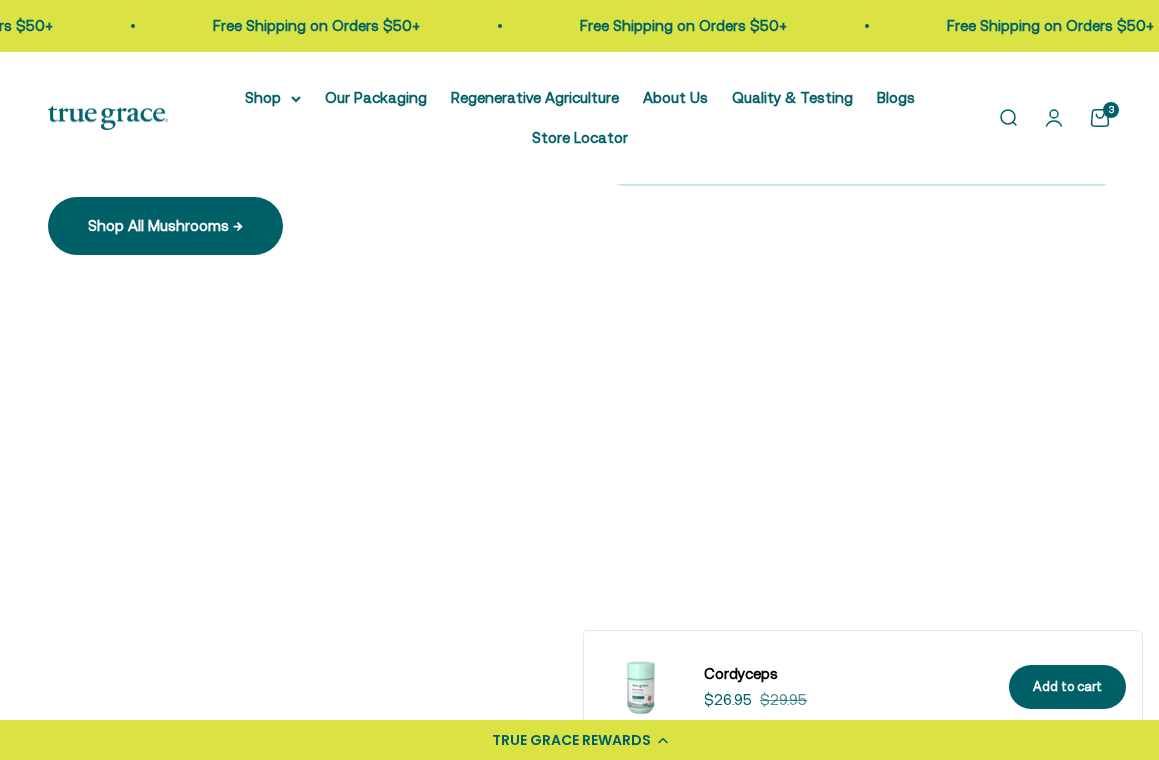 scroll, scrollTop: 1871, scrollLeft: 0, axis: vertical 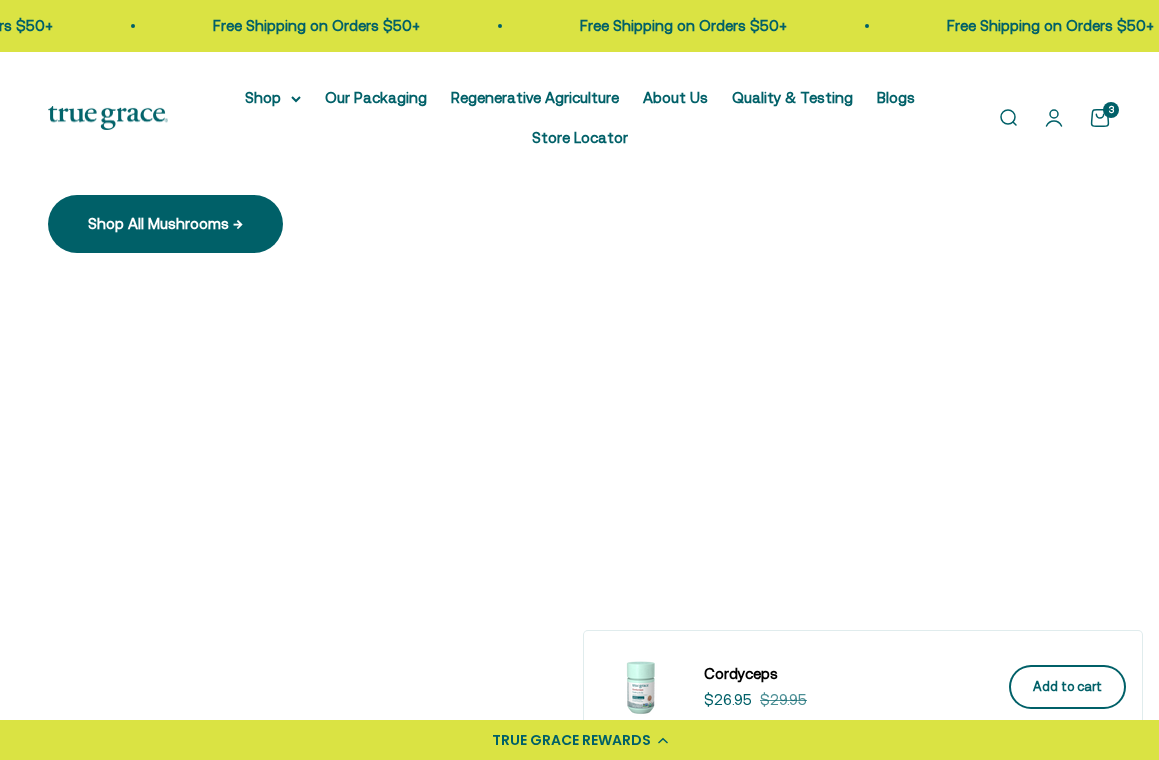 click on "Add to cart" 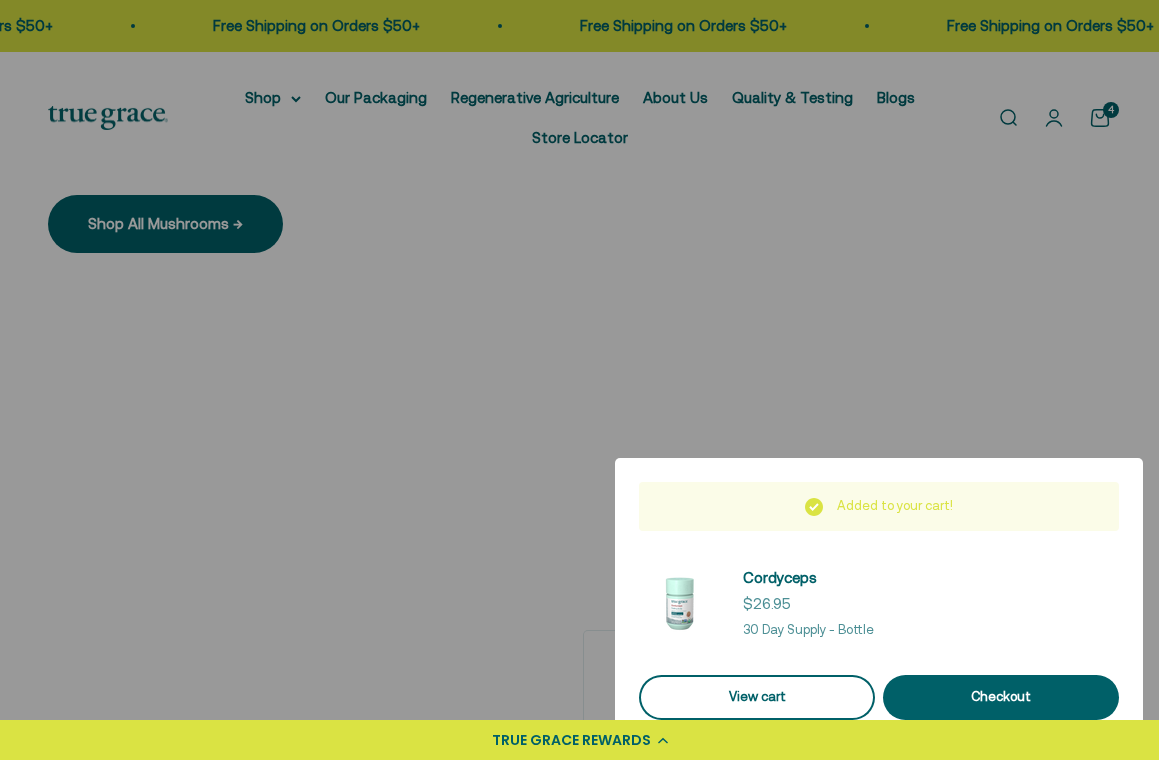 click on "View cart" at bounding box center (757, 697) 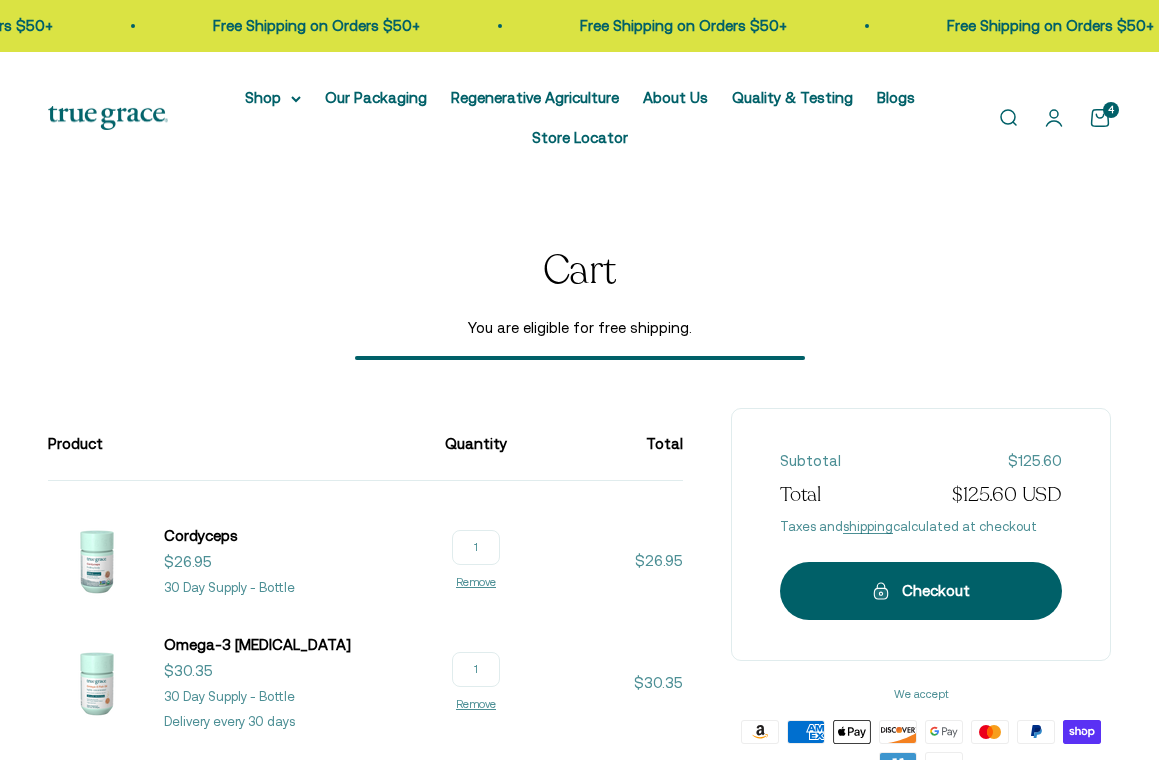 scroll, scrollTop: 0, scrollLeft: 0, axis: both 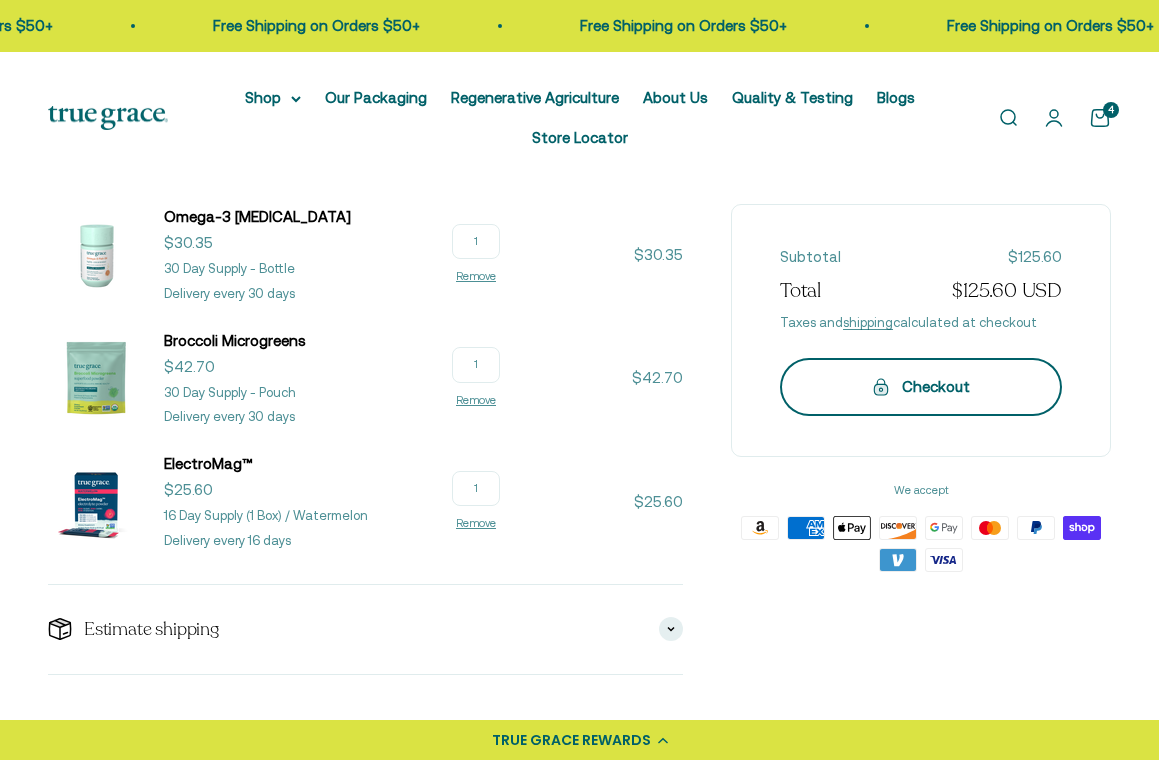 click on "Checkout" at bounding box center (921, 387) 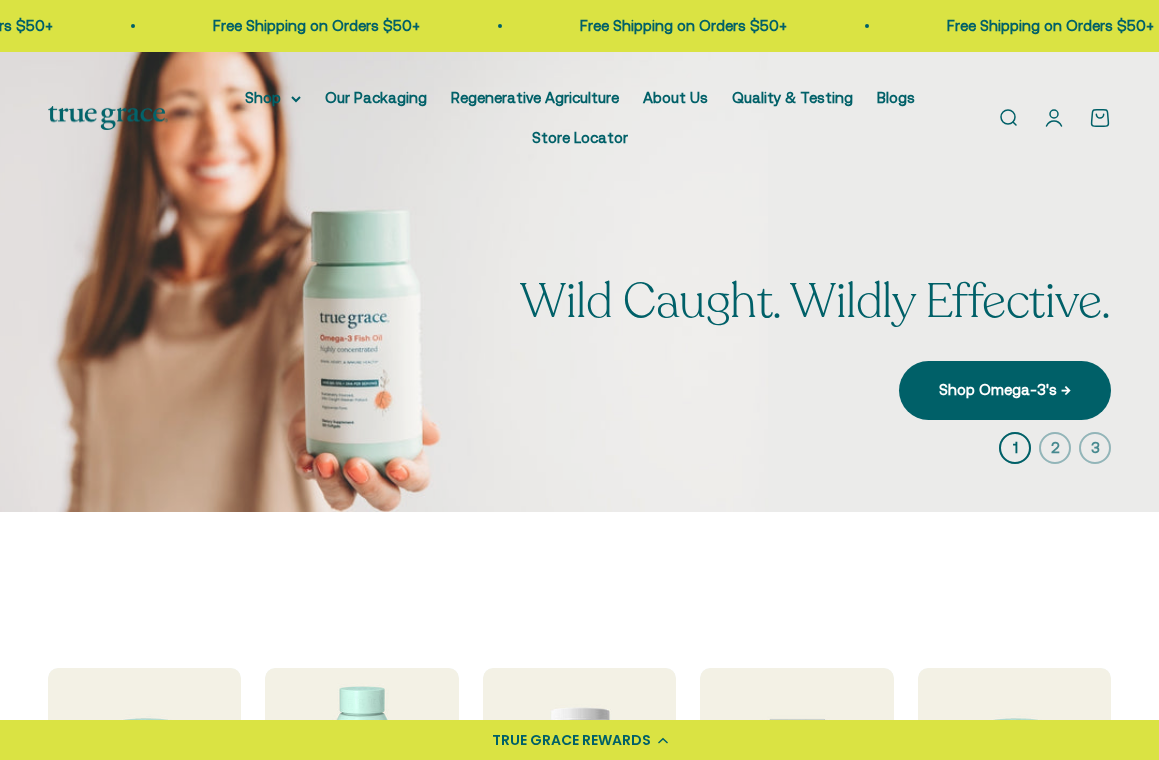 scroll, scrollTop: 0, scrollLeft: 0, axis: both 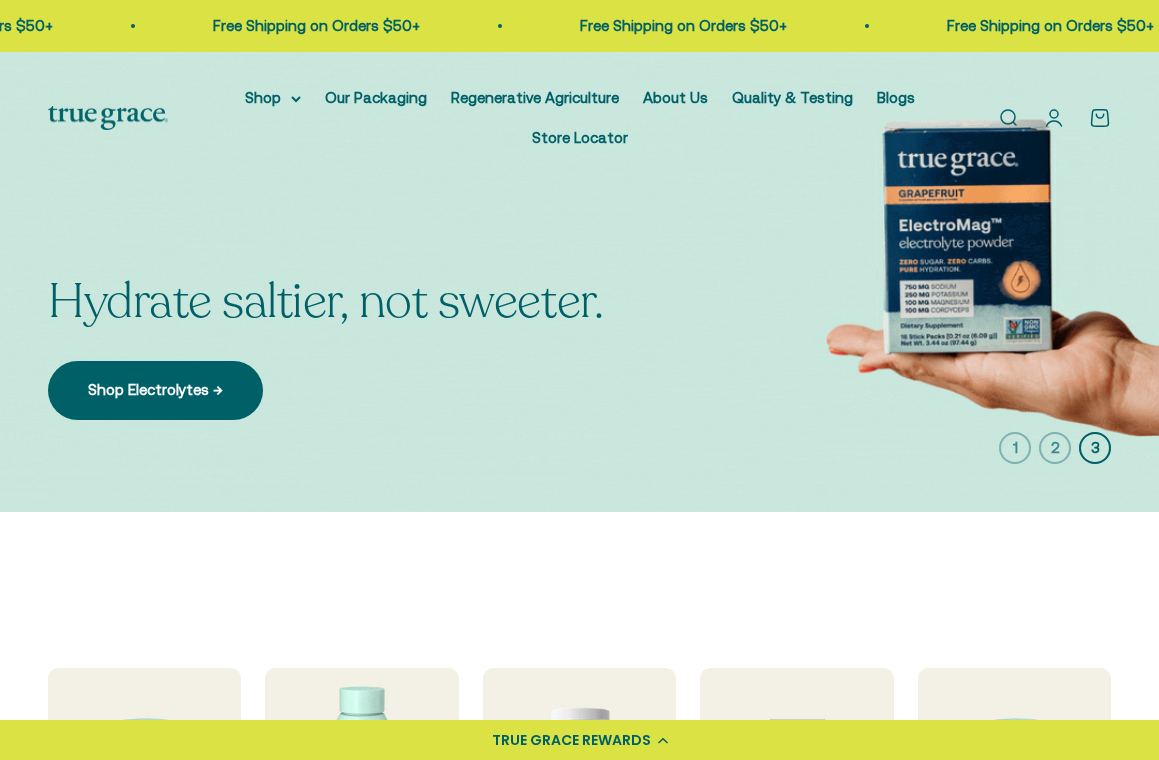 click on "Open account page" at bounding box center (1054, 118) 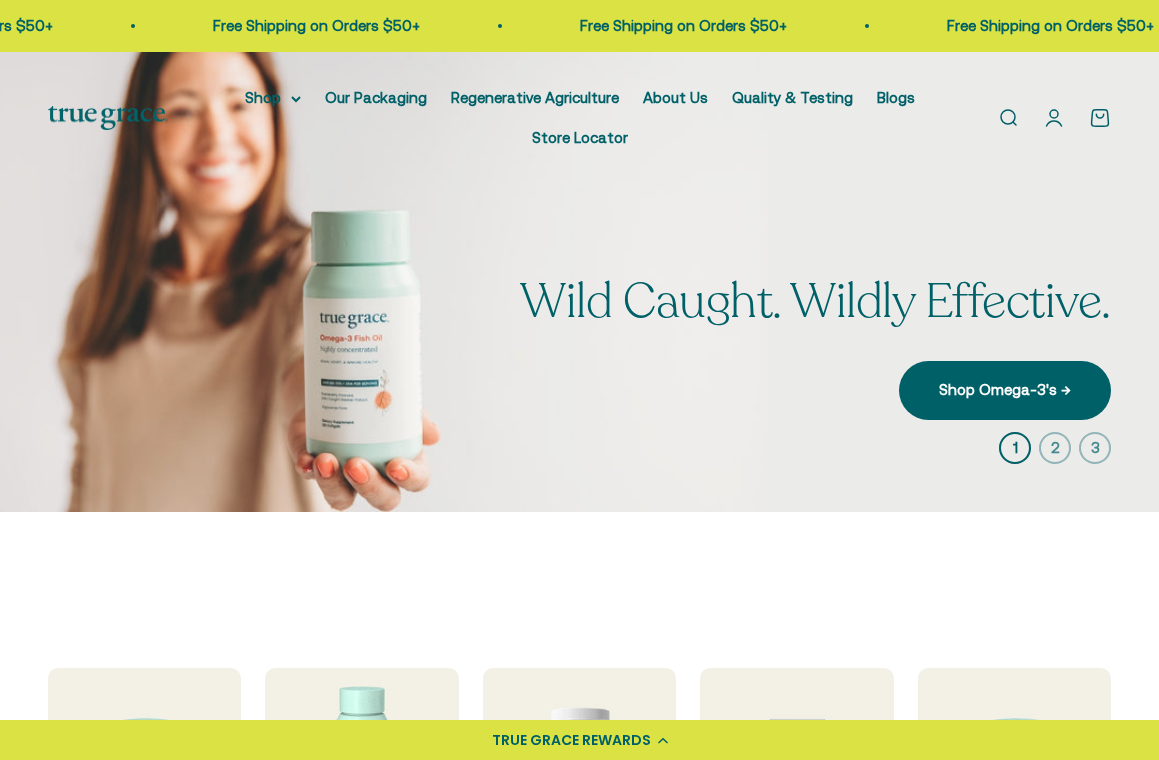 click on "Open cart
0" at bounding box center [1100, 118] 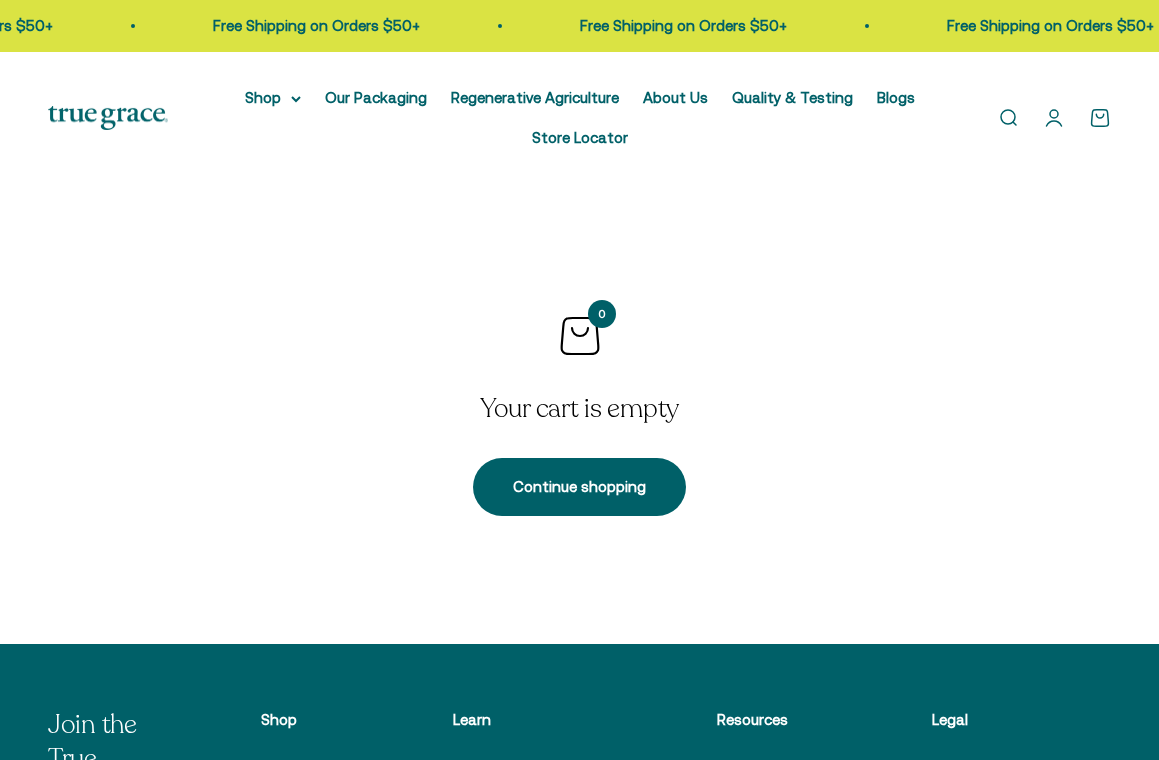 scroll, scrollTop: 0, scrollLeft: 0, axis: both 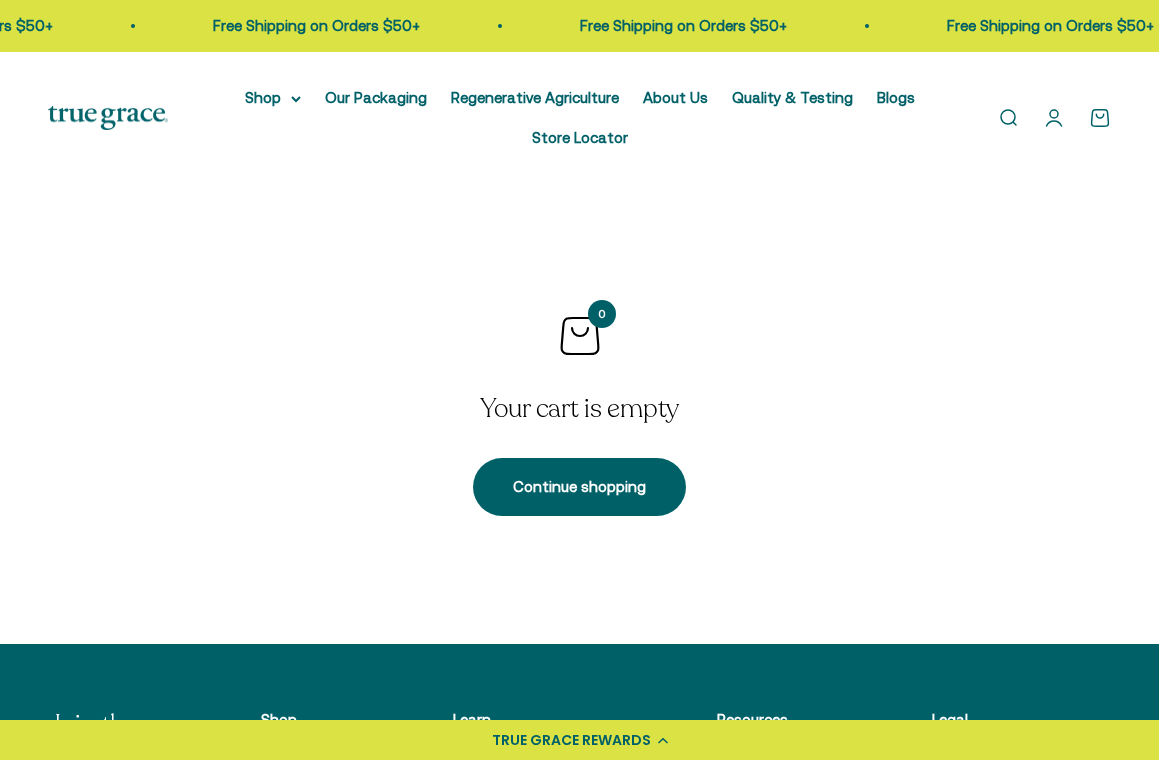 drag, startPoint x: 326, startPoint y: 165, endPoint x: 337, endPoint y: 165, distance: 11 